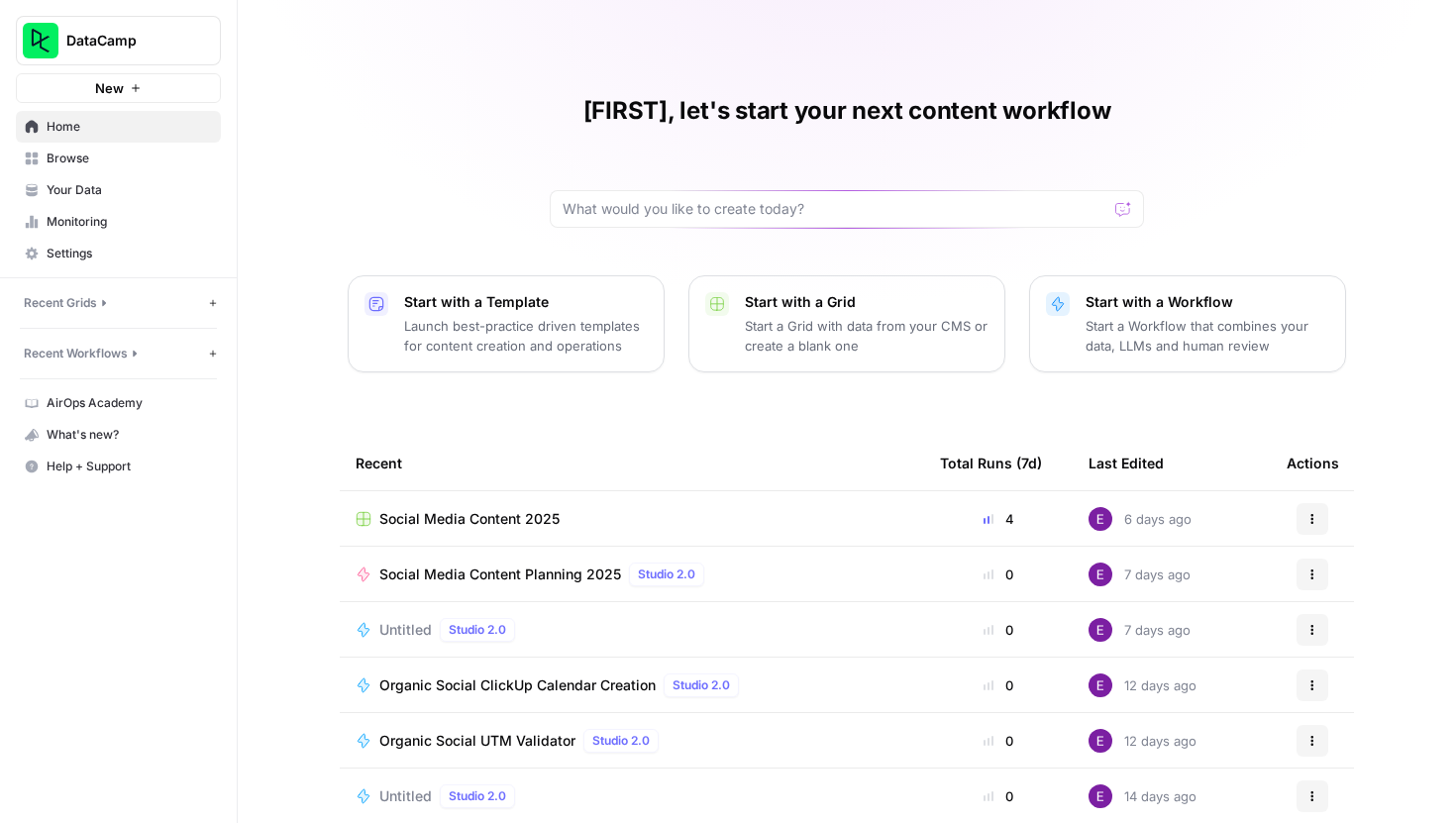 scroll, scrollTop: 0, scrollLeft: 0, axis: both 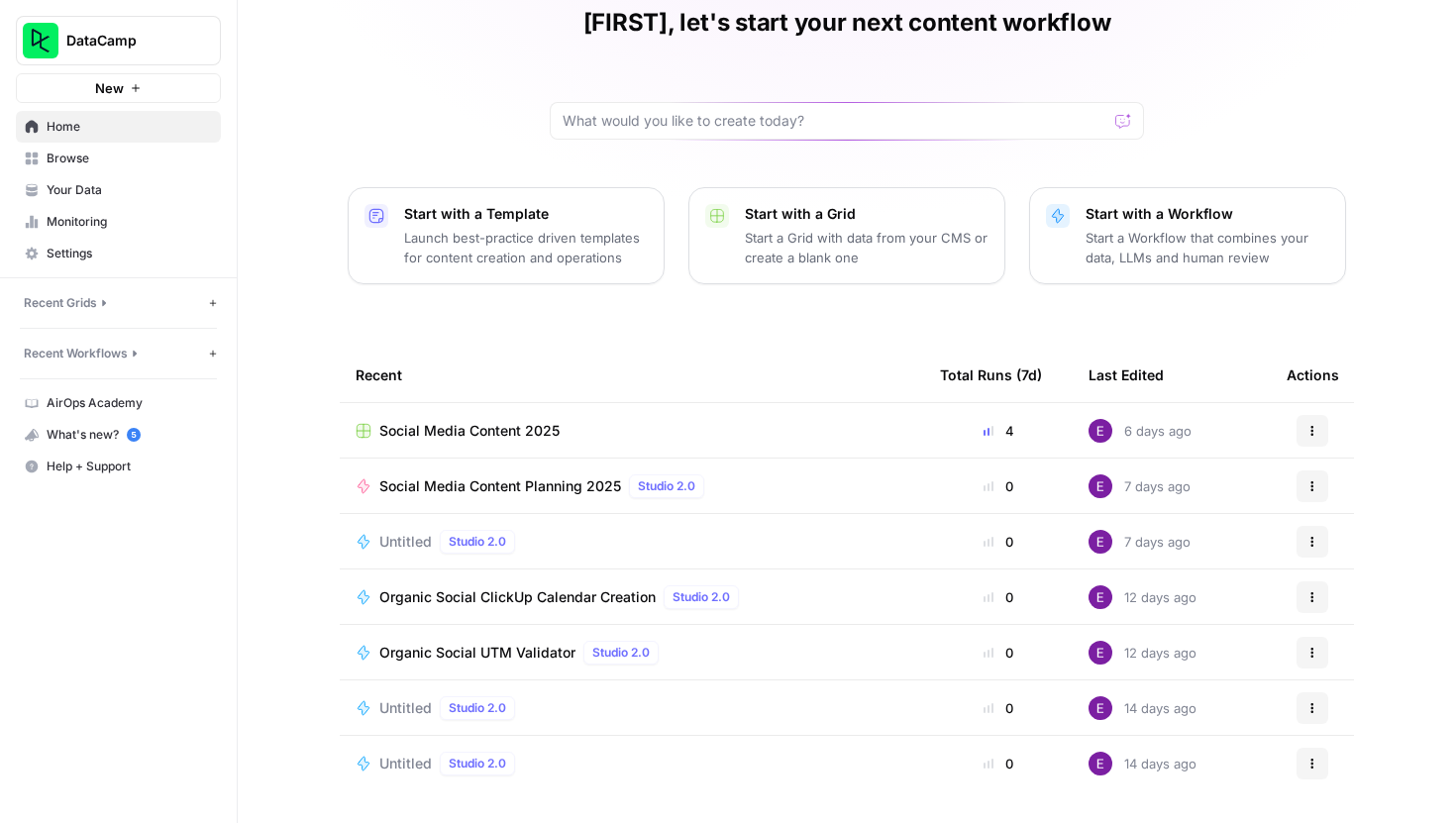 click on "Social Media Content 2025" at bounding box center [469, 431] 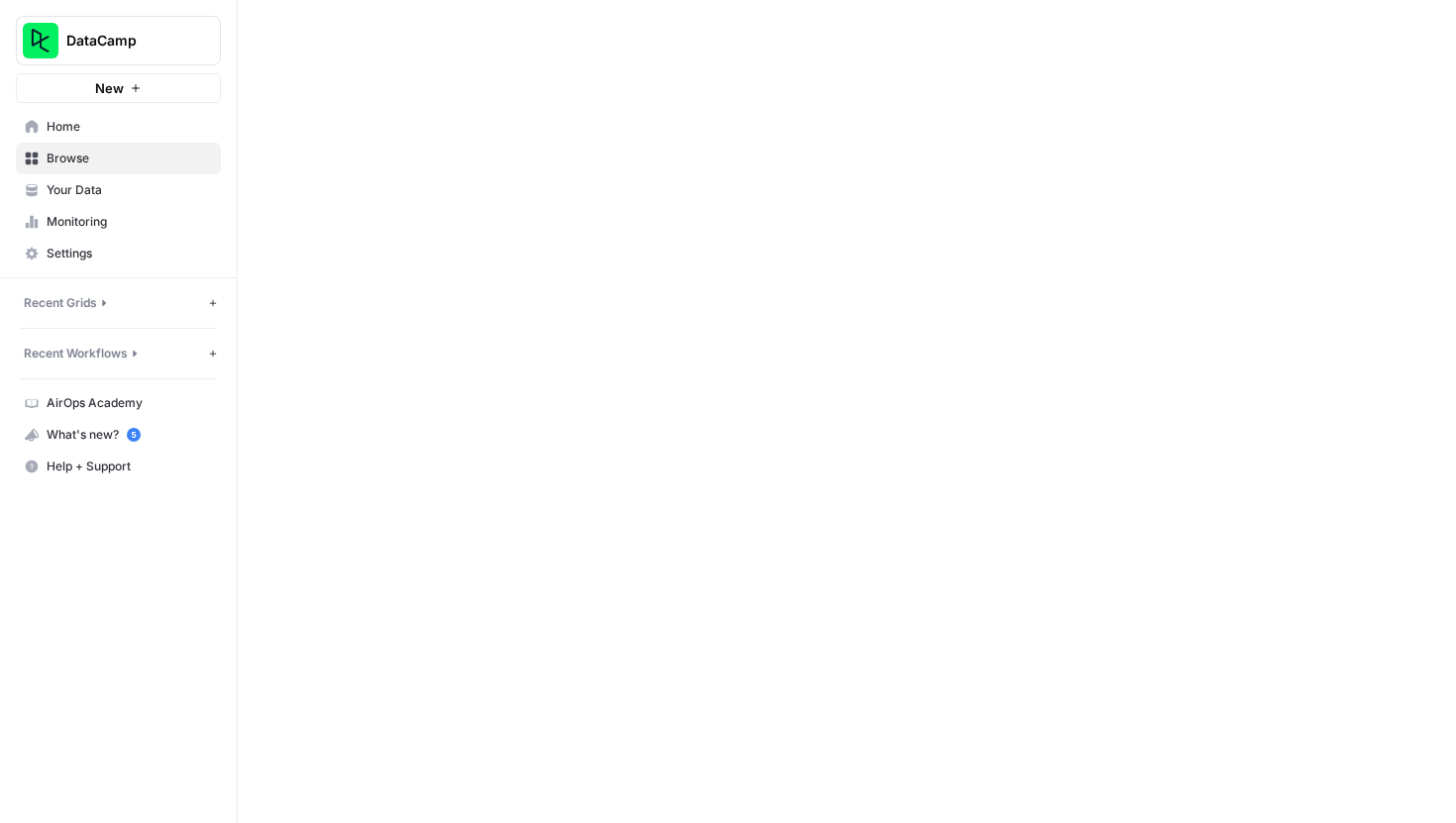 scroll, scrollTop: 0, scrollLeft: 0, axis: both 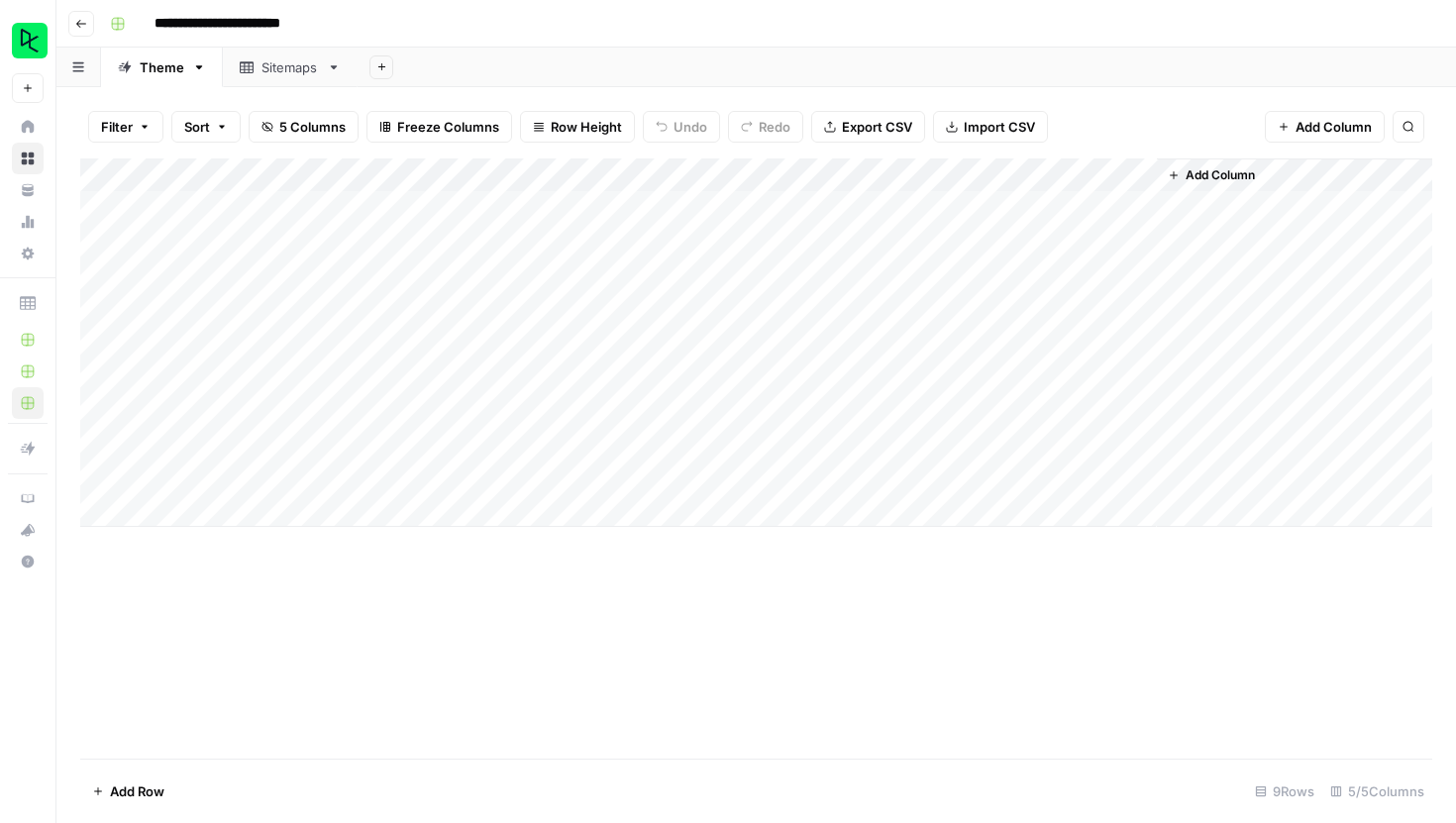 click on "Add Column" at bounding box center (756, 343) 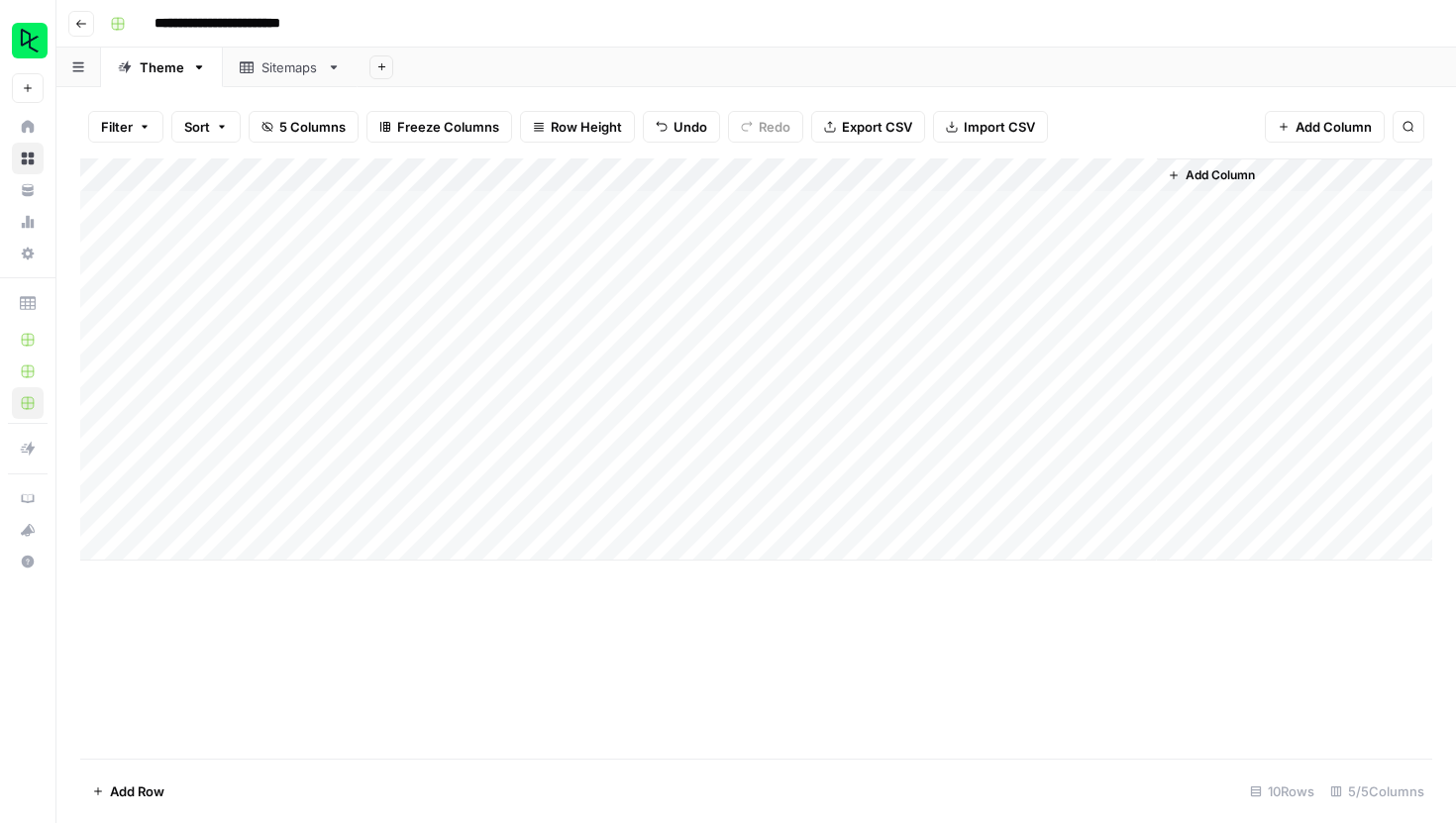 click on "Add Column" at bounding box center [756, 360] 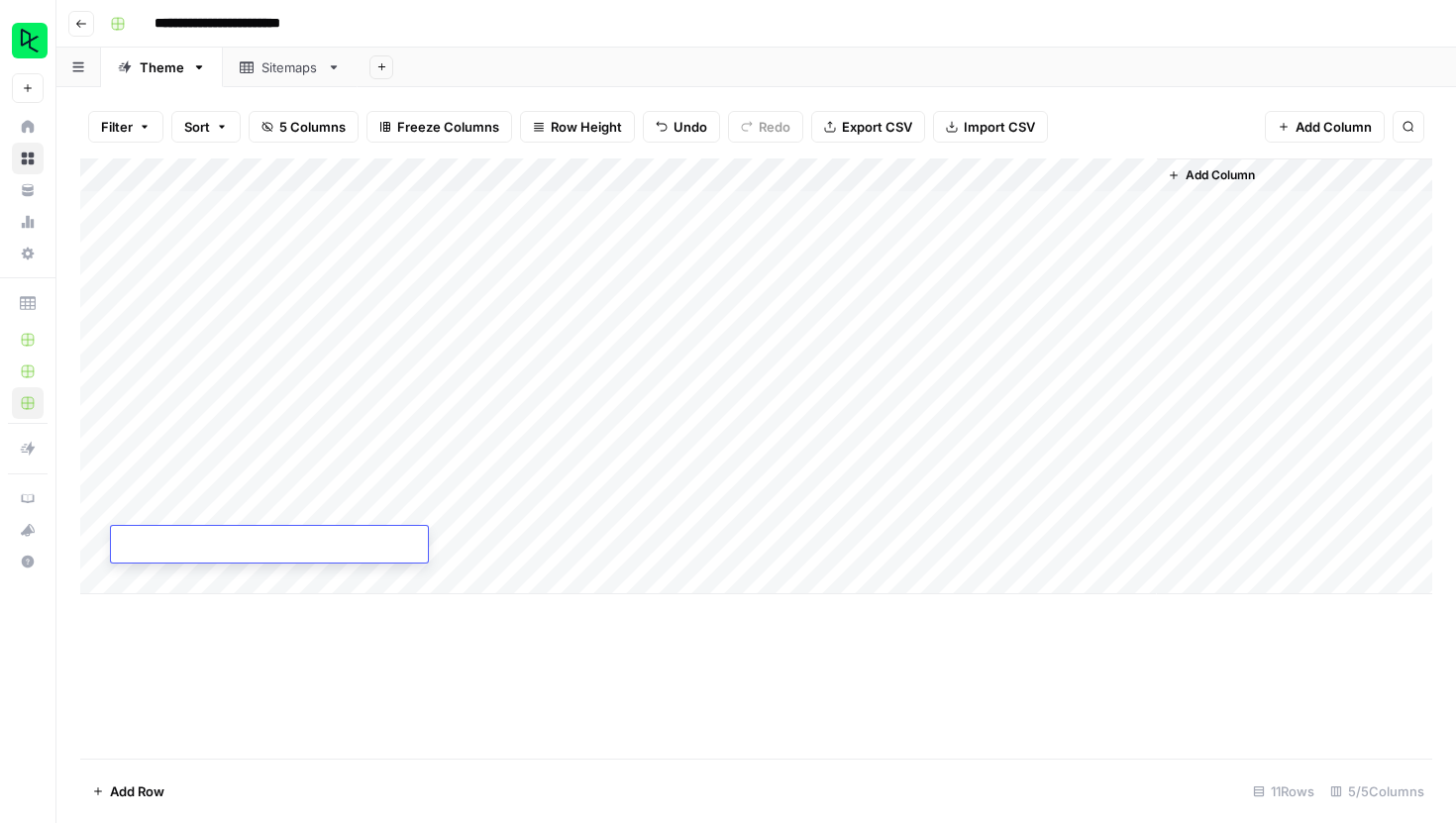 click on "Add Column" at bounding box center (756, 376) 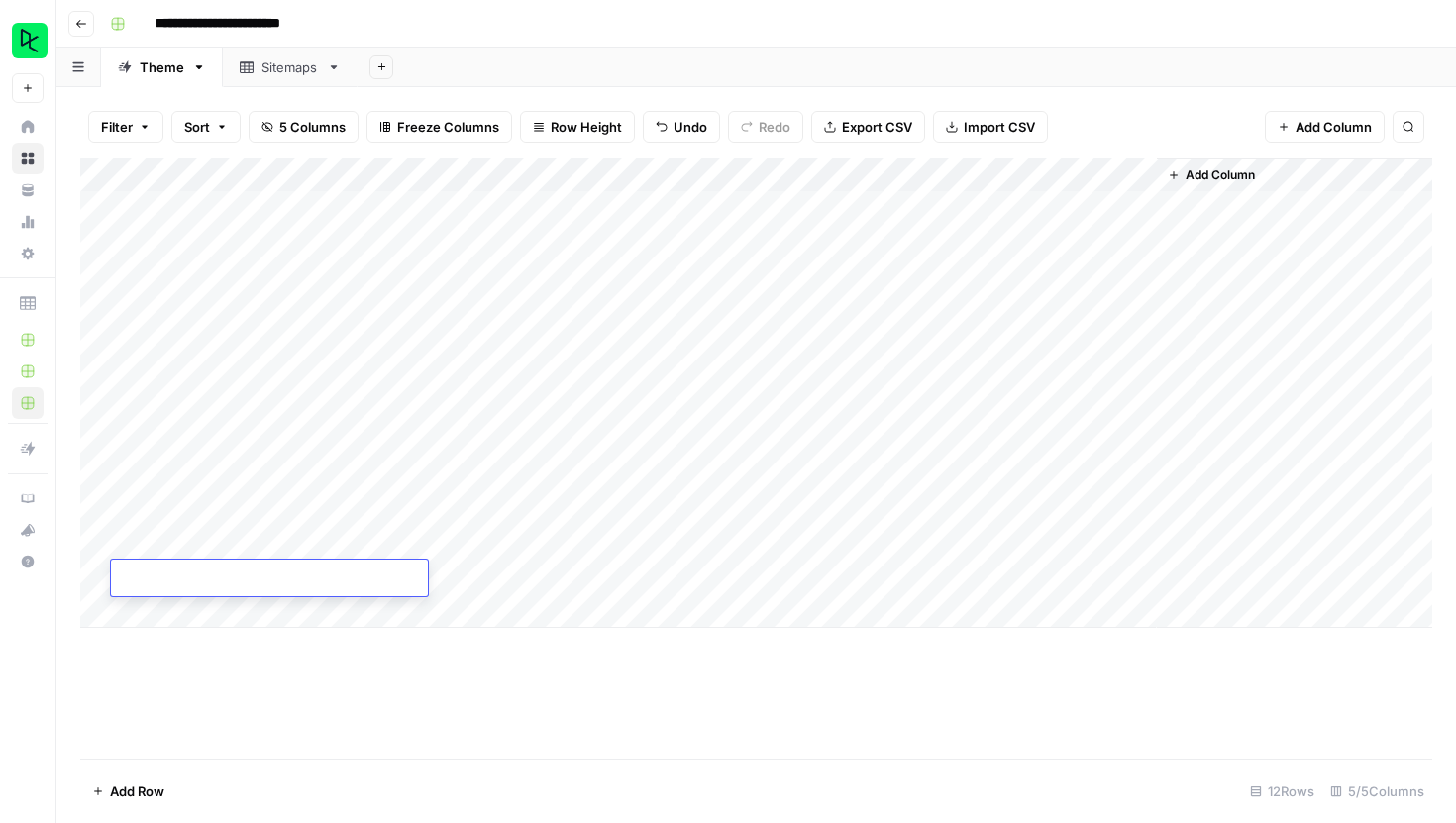 click on "Add Column" at bounding box center [756, 459] 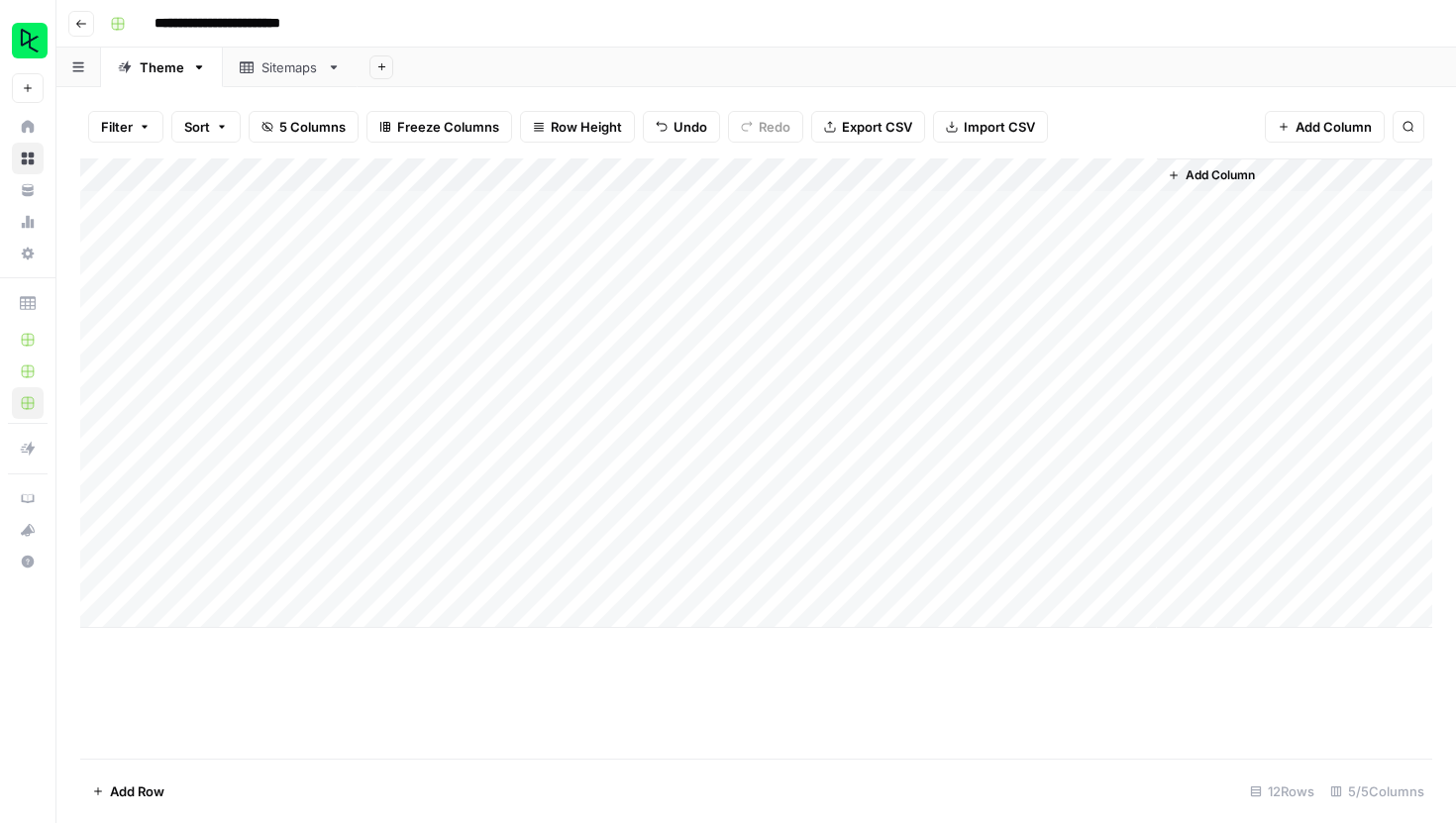 click on "Add Column" at bounding box center (756, 393) 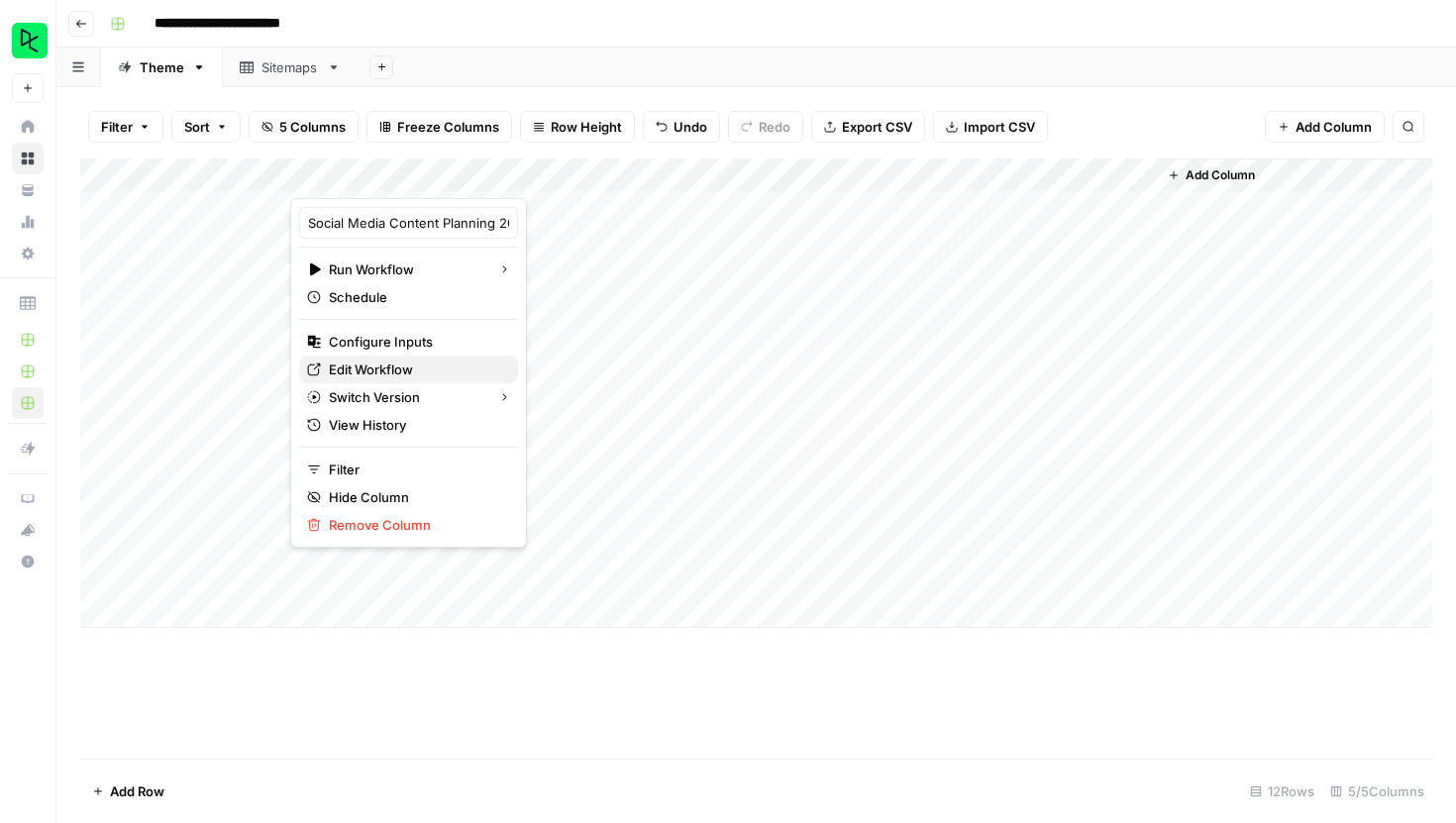click on "Edit Workflow" at bounding box center (415, 369) 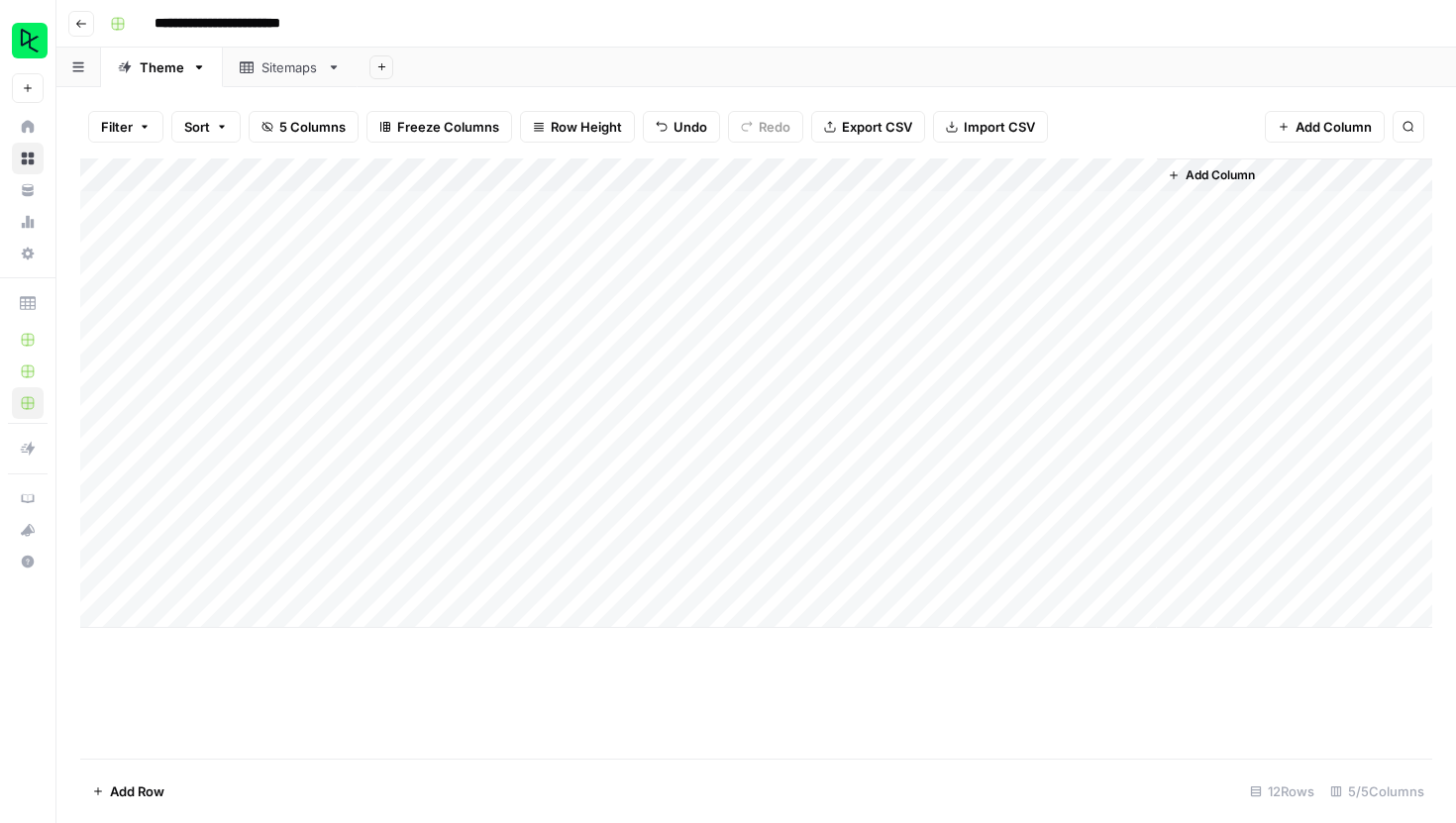 click on "Add Column" at bounding box center (756, 393) 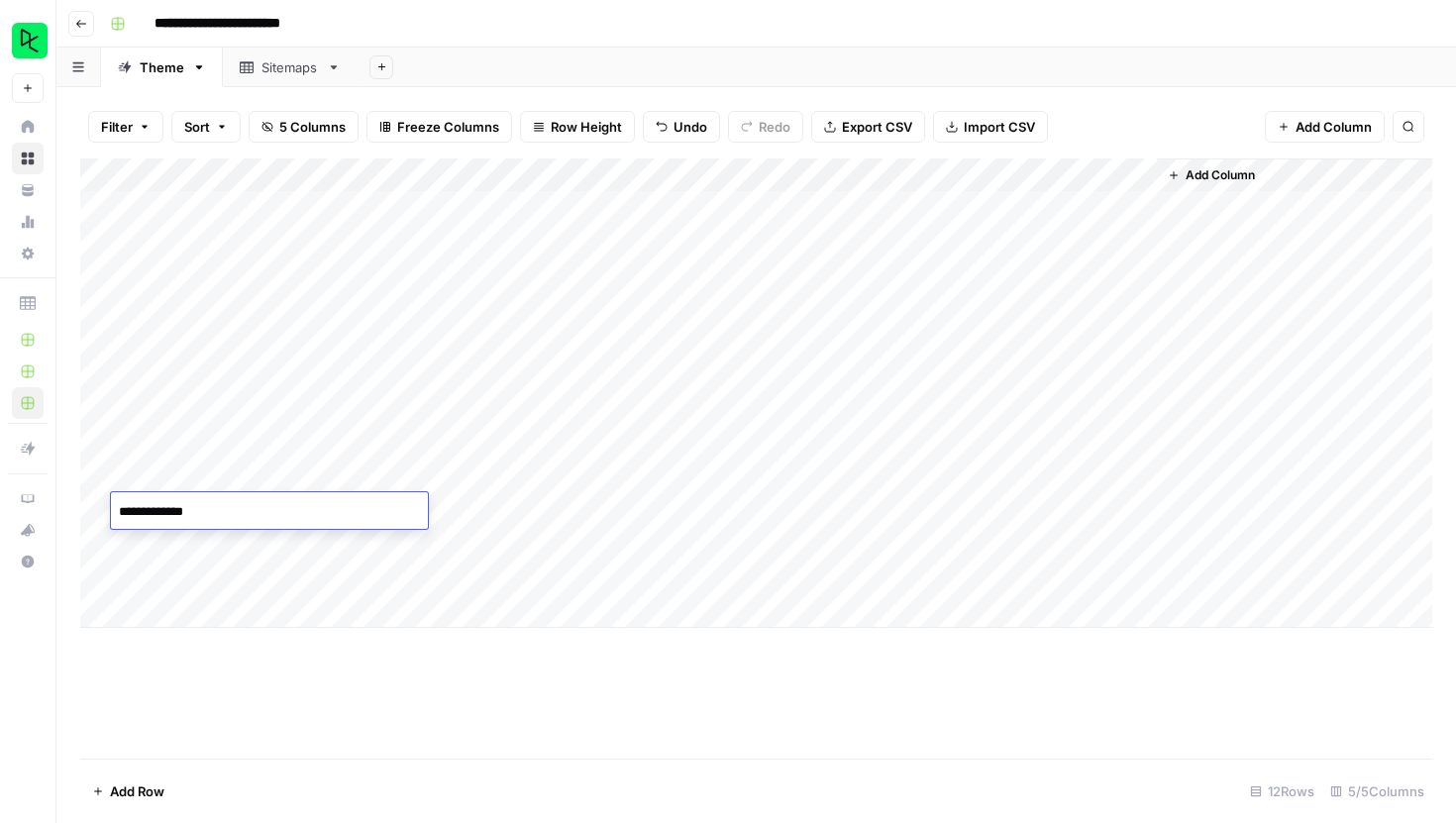 type on "**********" 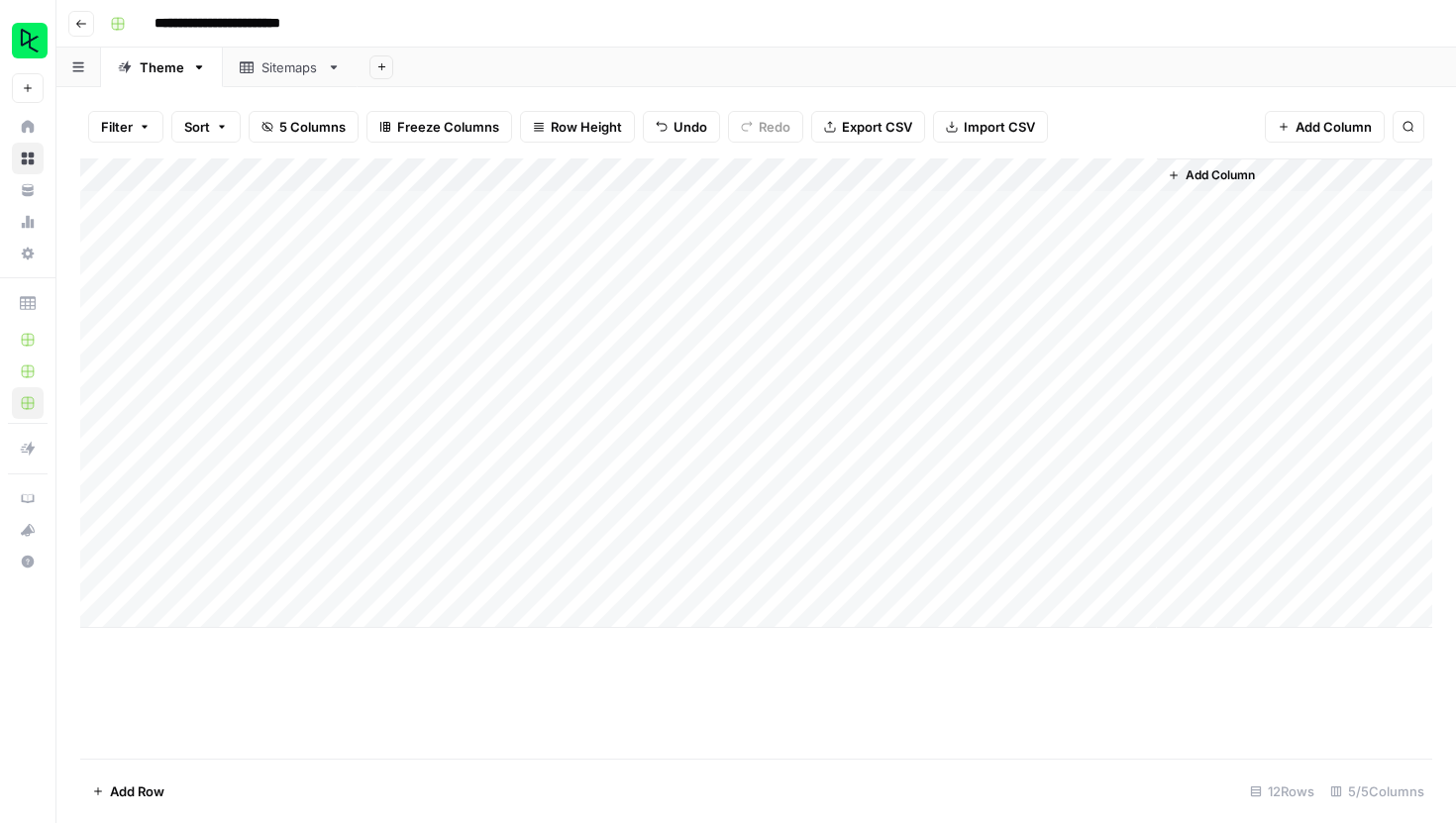 click on "Add Column" at bounding box center (756, 459) 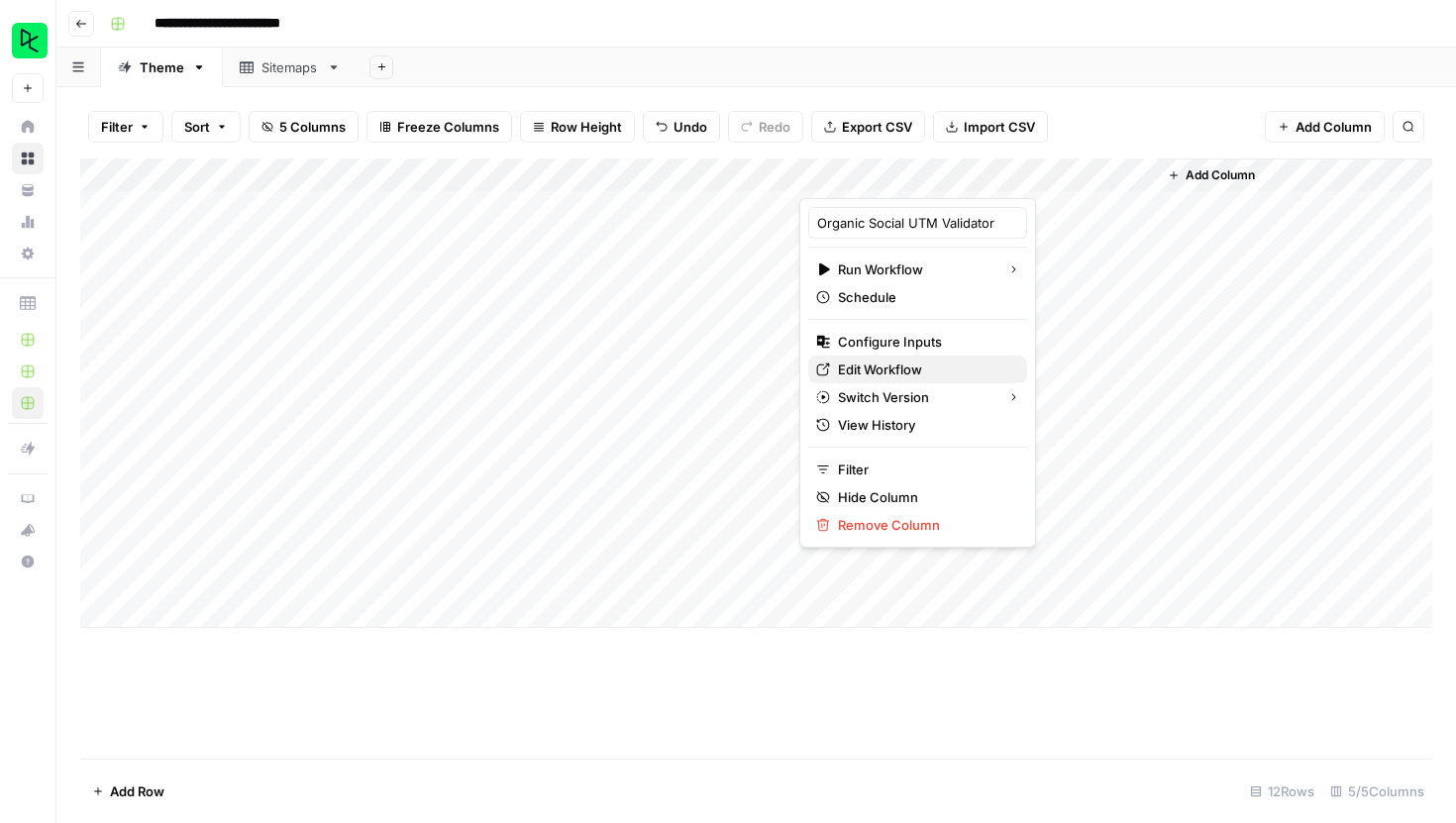 click on "Edit Workflow" at bounding box center [924, 369] 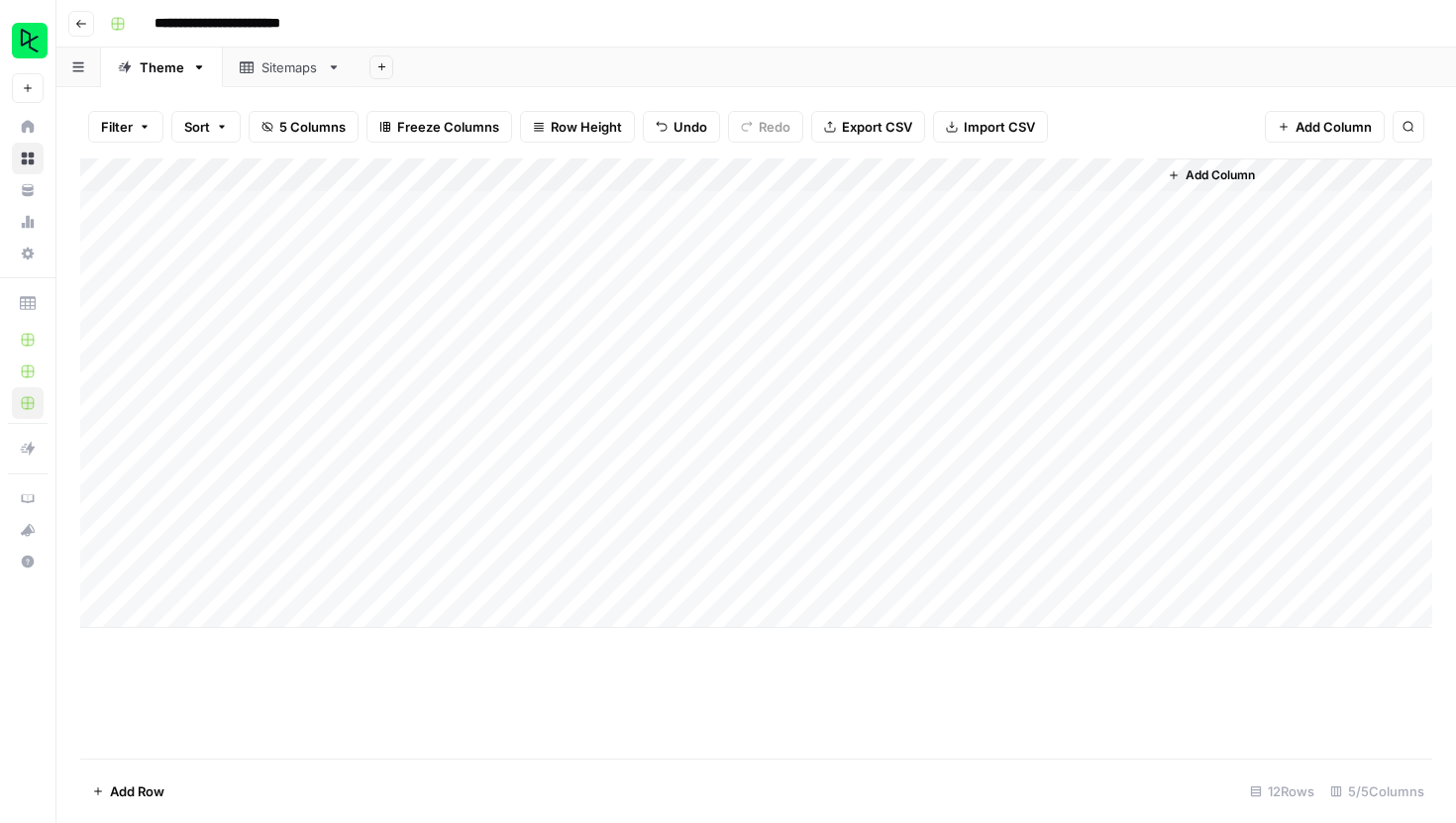 click on "Add Column" at bounding box center (756, 393) 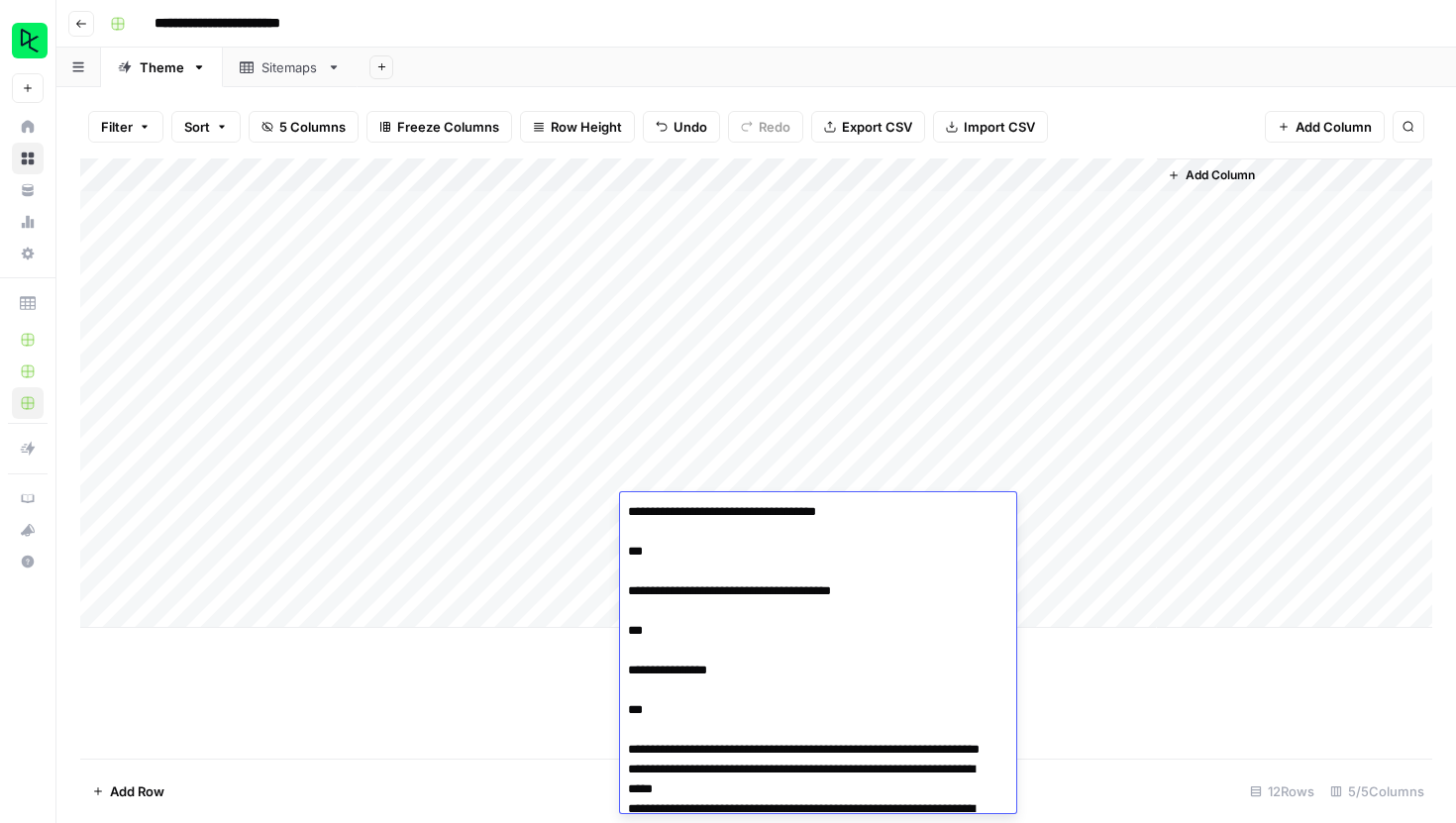 click at bounding box center [810, 3127] 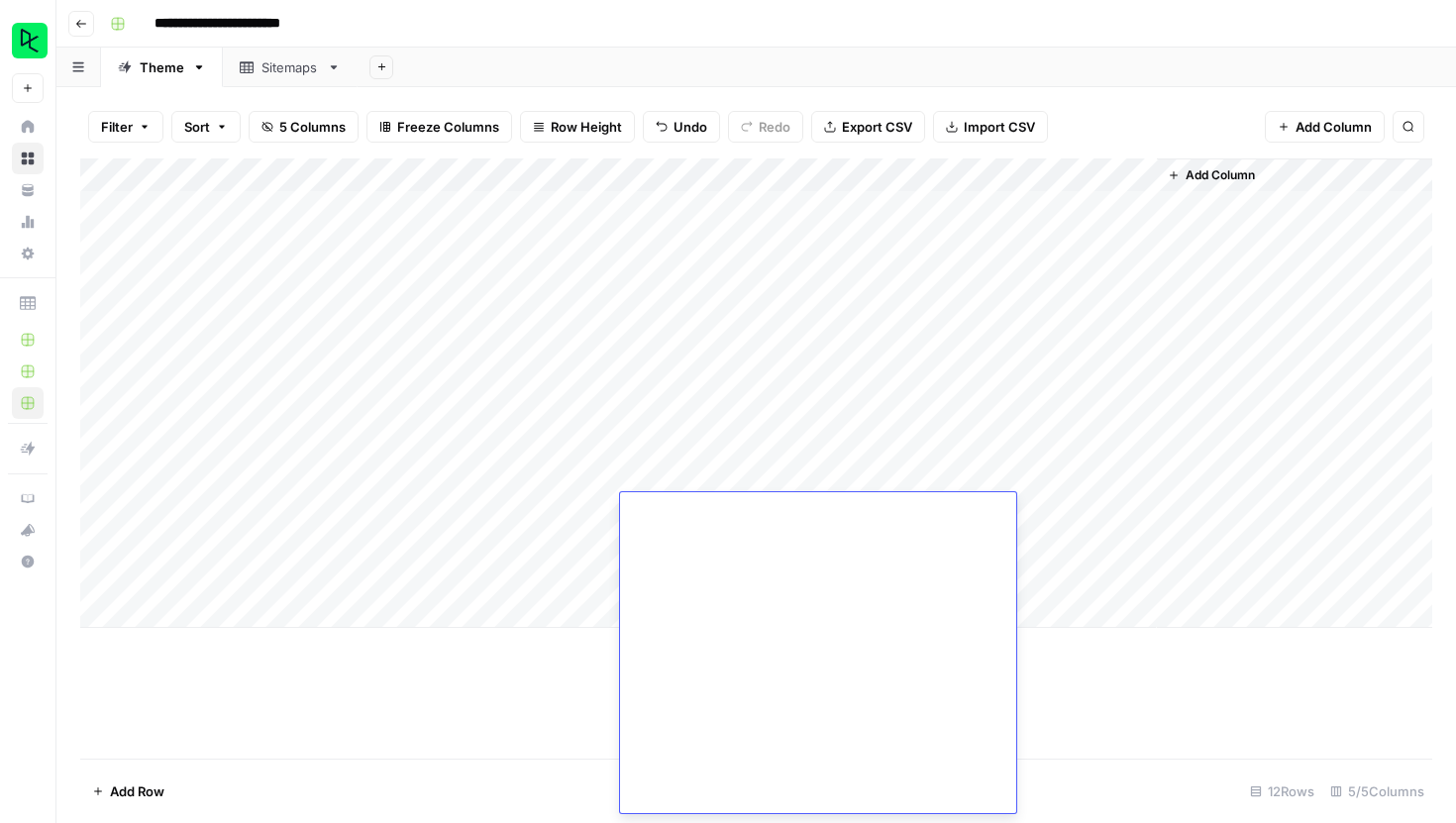 click at bounding box center (810, -1815) 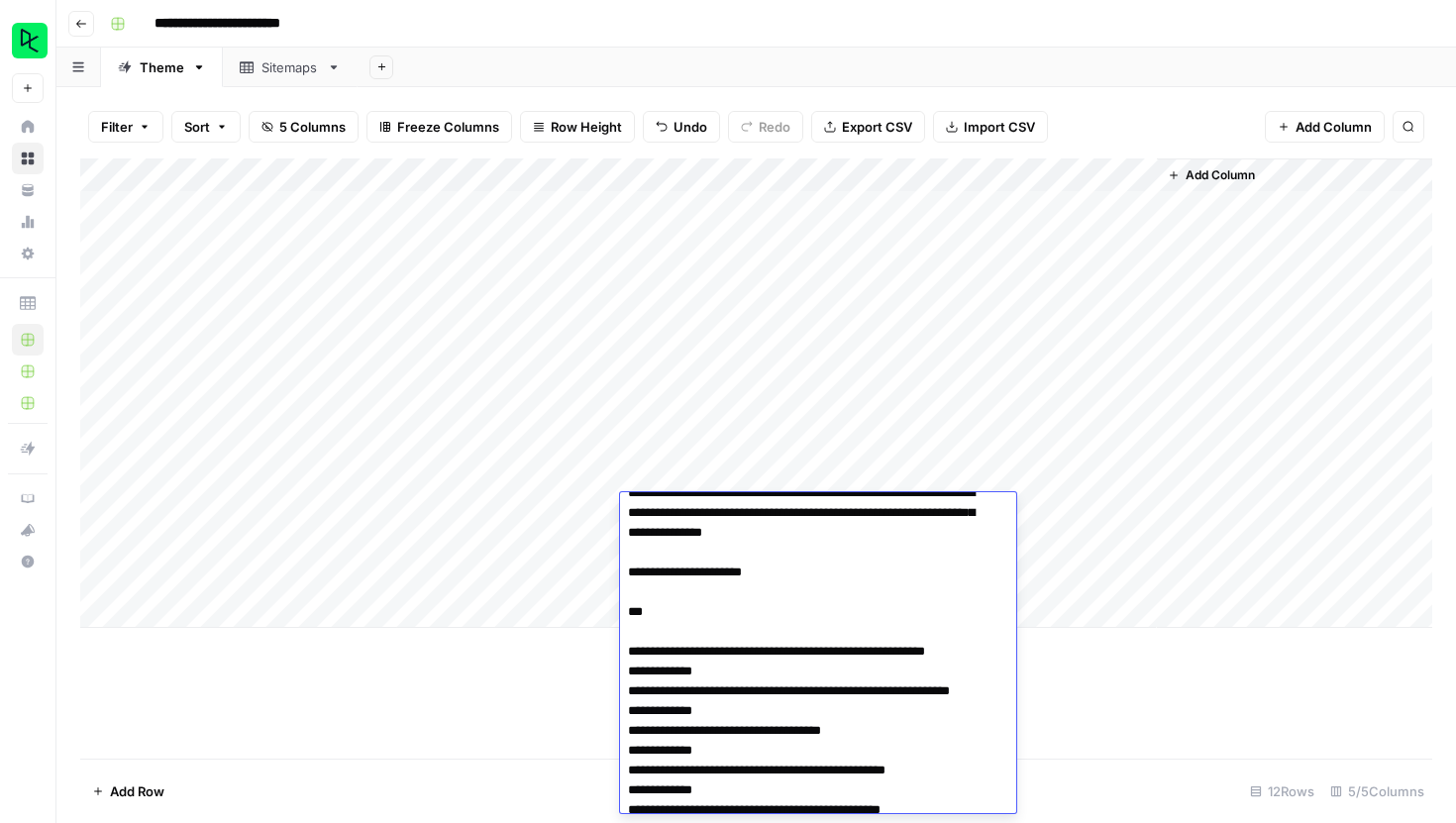 scroll, scrollTop: 2463, scrollLeft: 0, axis: vertical 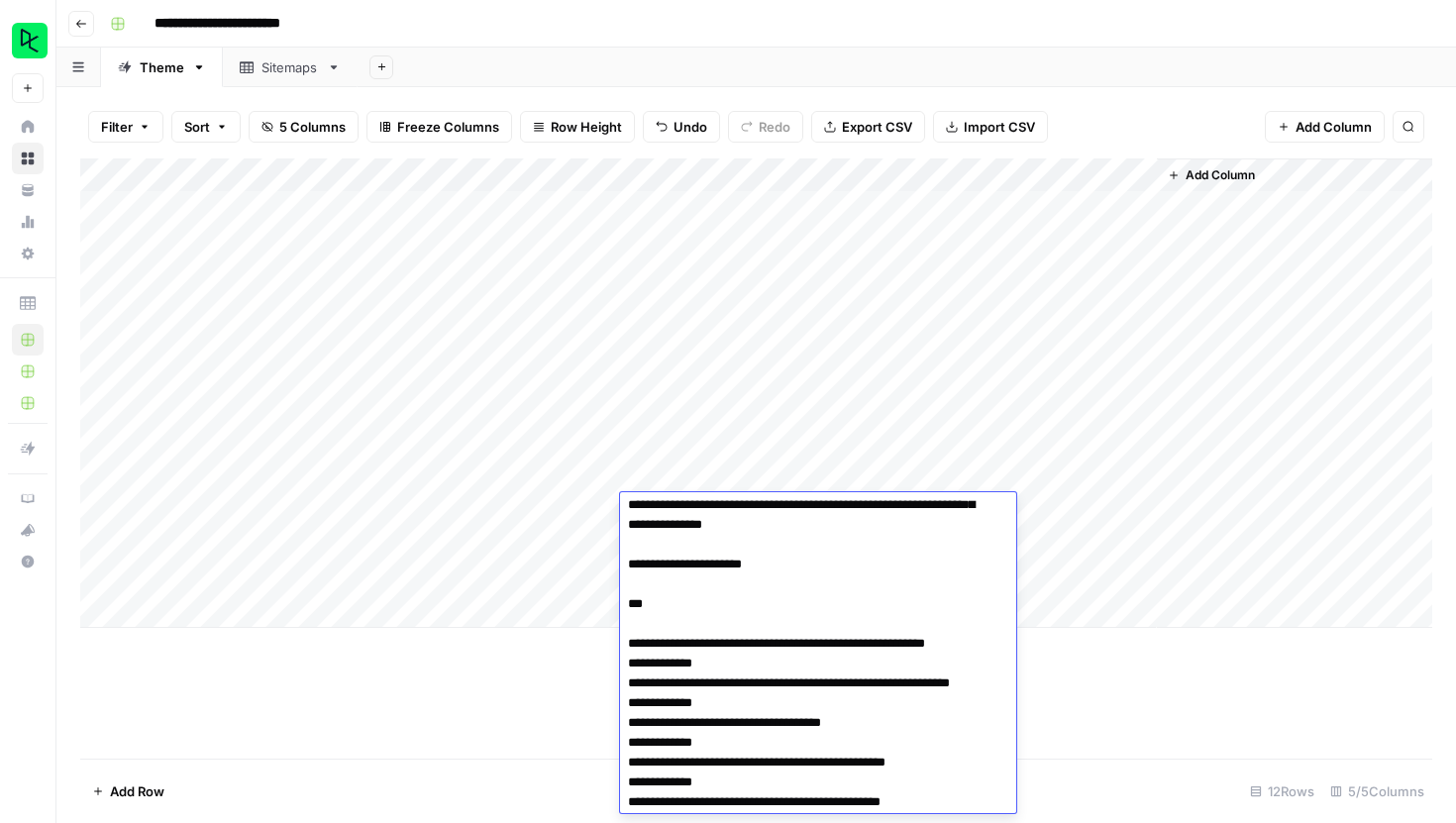 drag, startPoint x: 655, startPoint y: 673, endPoint x: 775, endPoint y: 669, distance: 120.0666 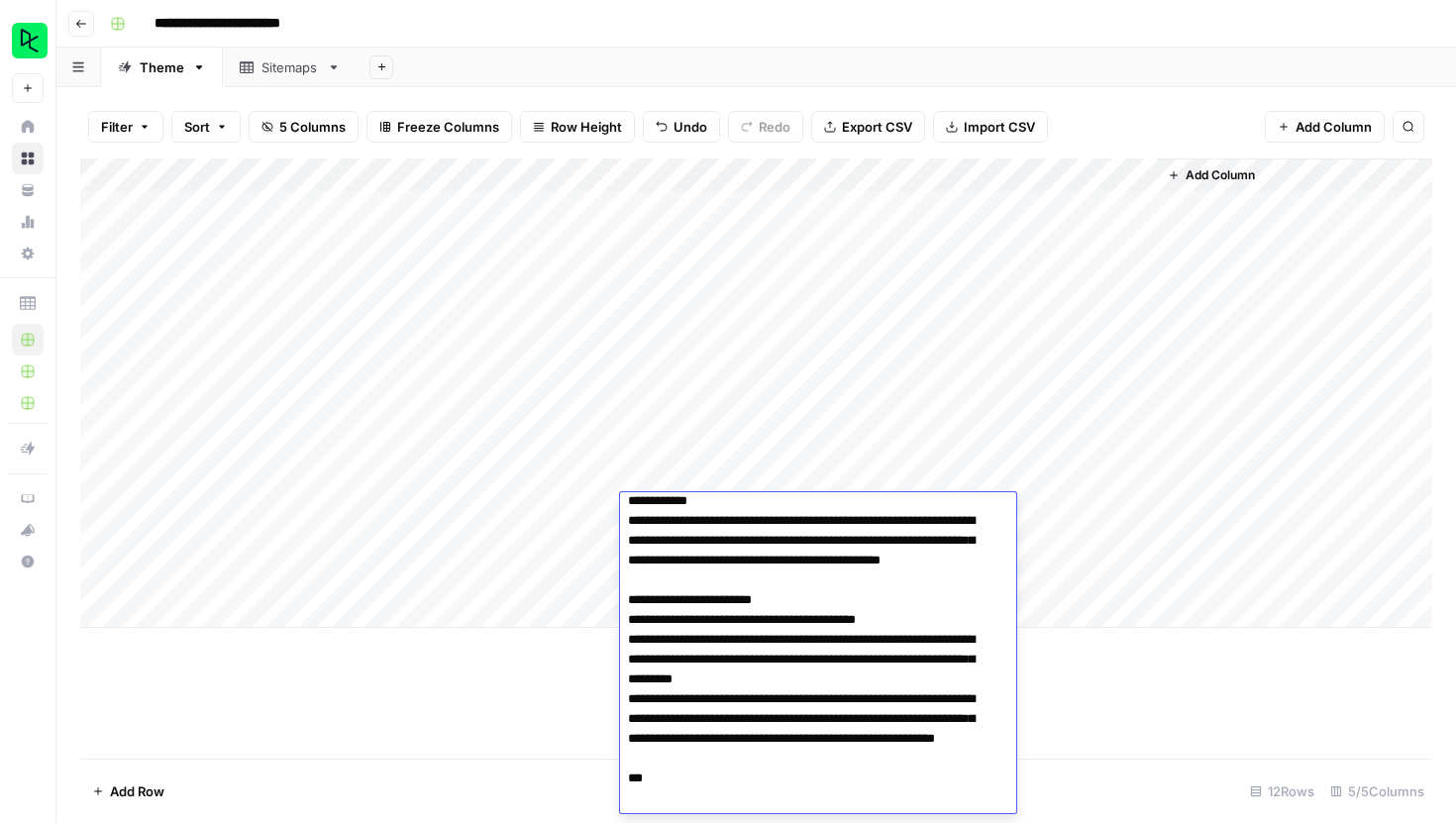 scroll, scrollTop: 3598, scrollLeft: 0, axis: vertical 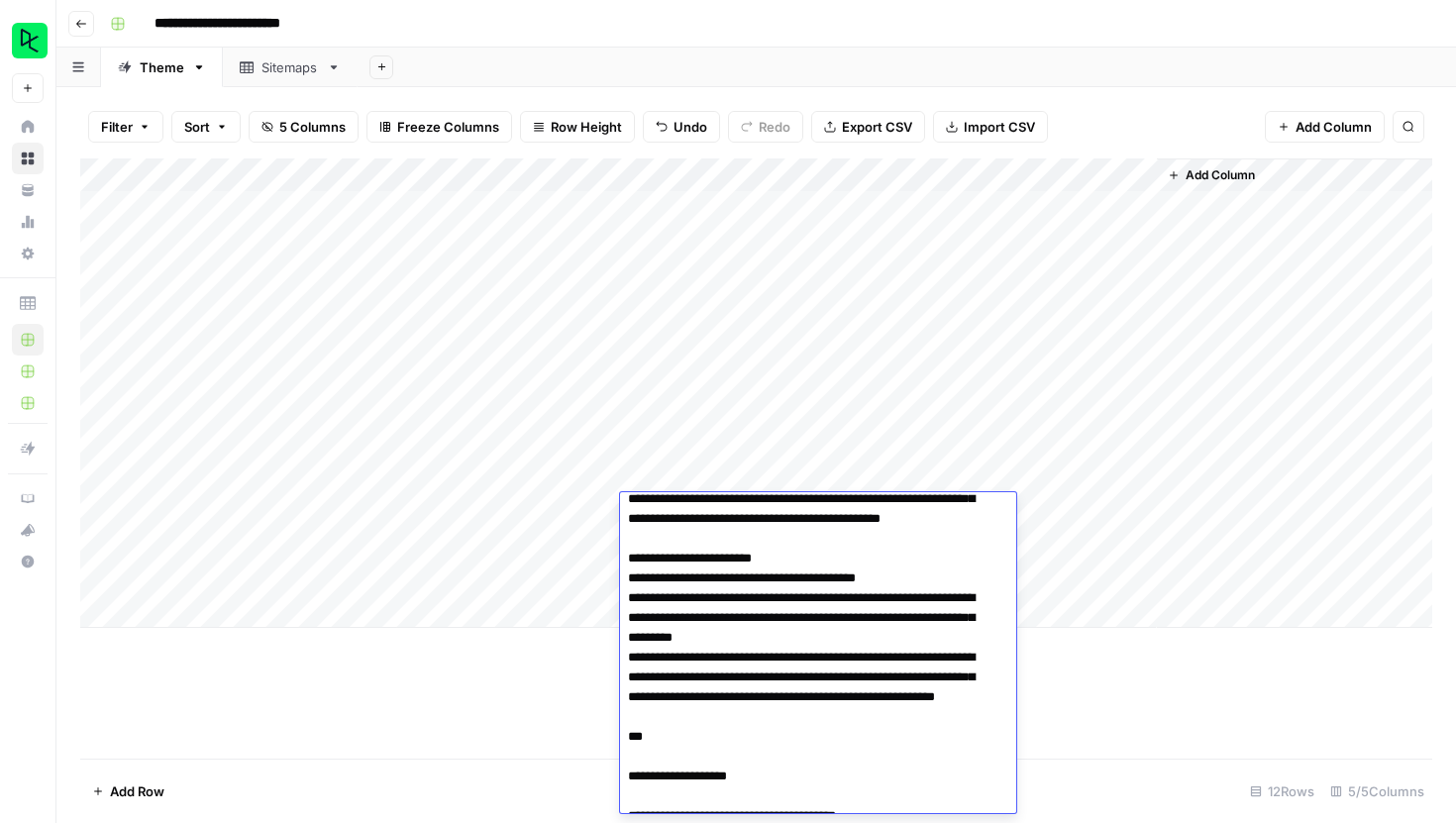 click at bounding box center [810, -471] 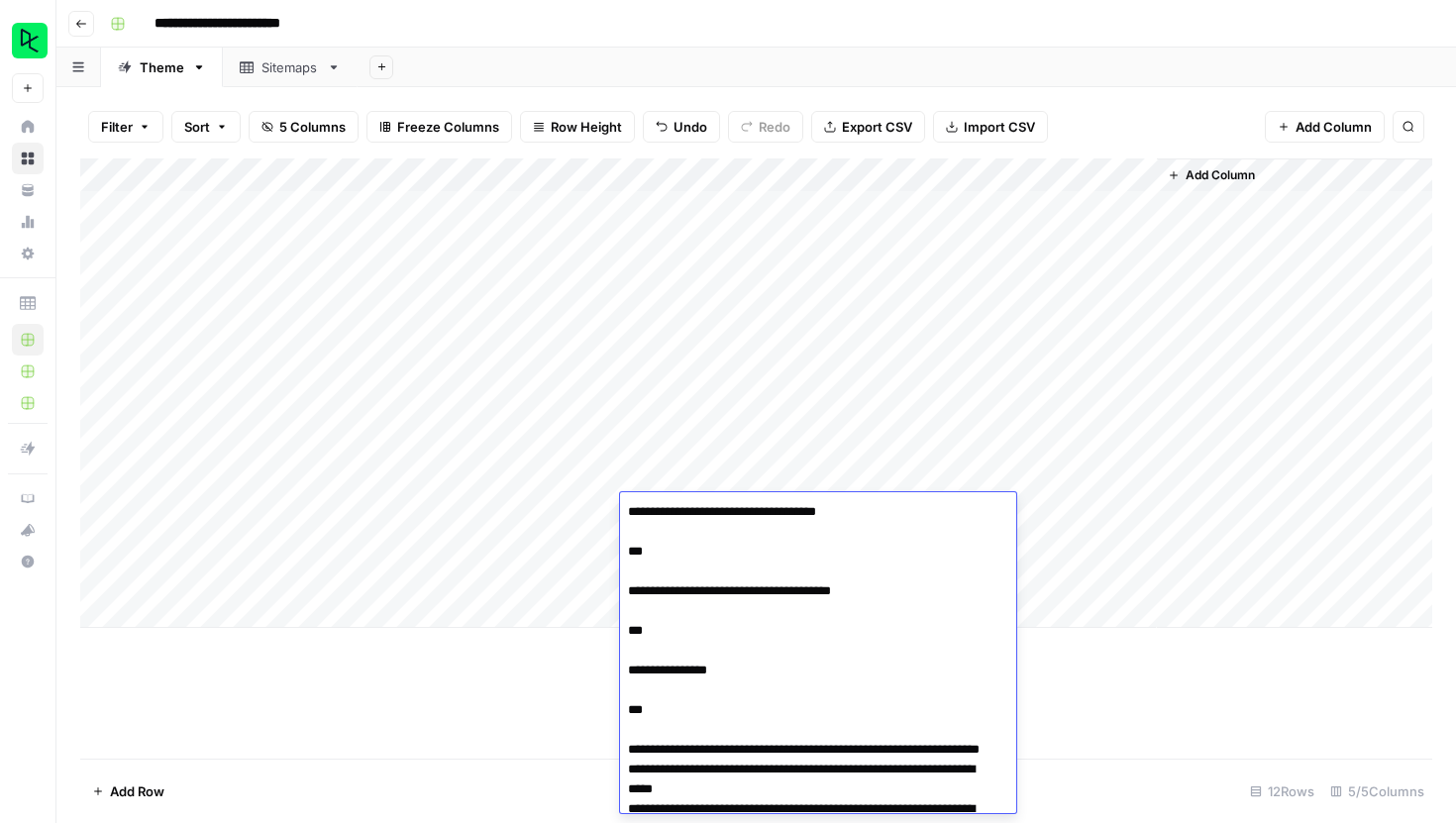 scroll, scrollTop: 266, scrollLeft: 0, axis: vertical 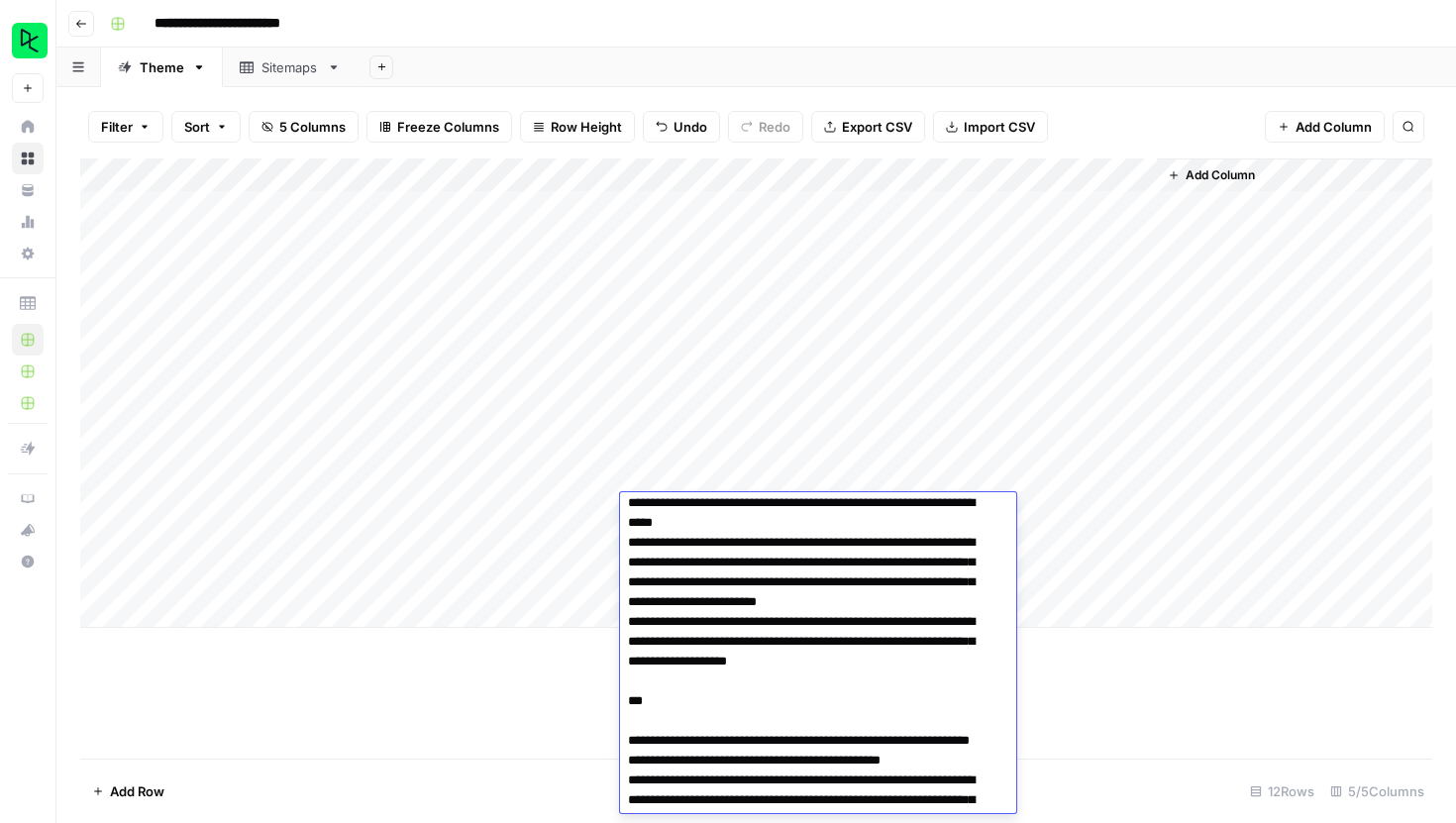 drag, startPoint x: 832, startPoint y: 704, endPoint x: 844, endPoint y: 704, distance: 12 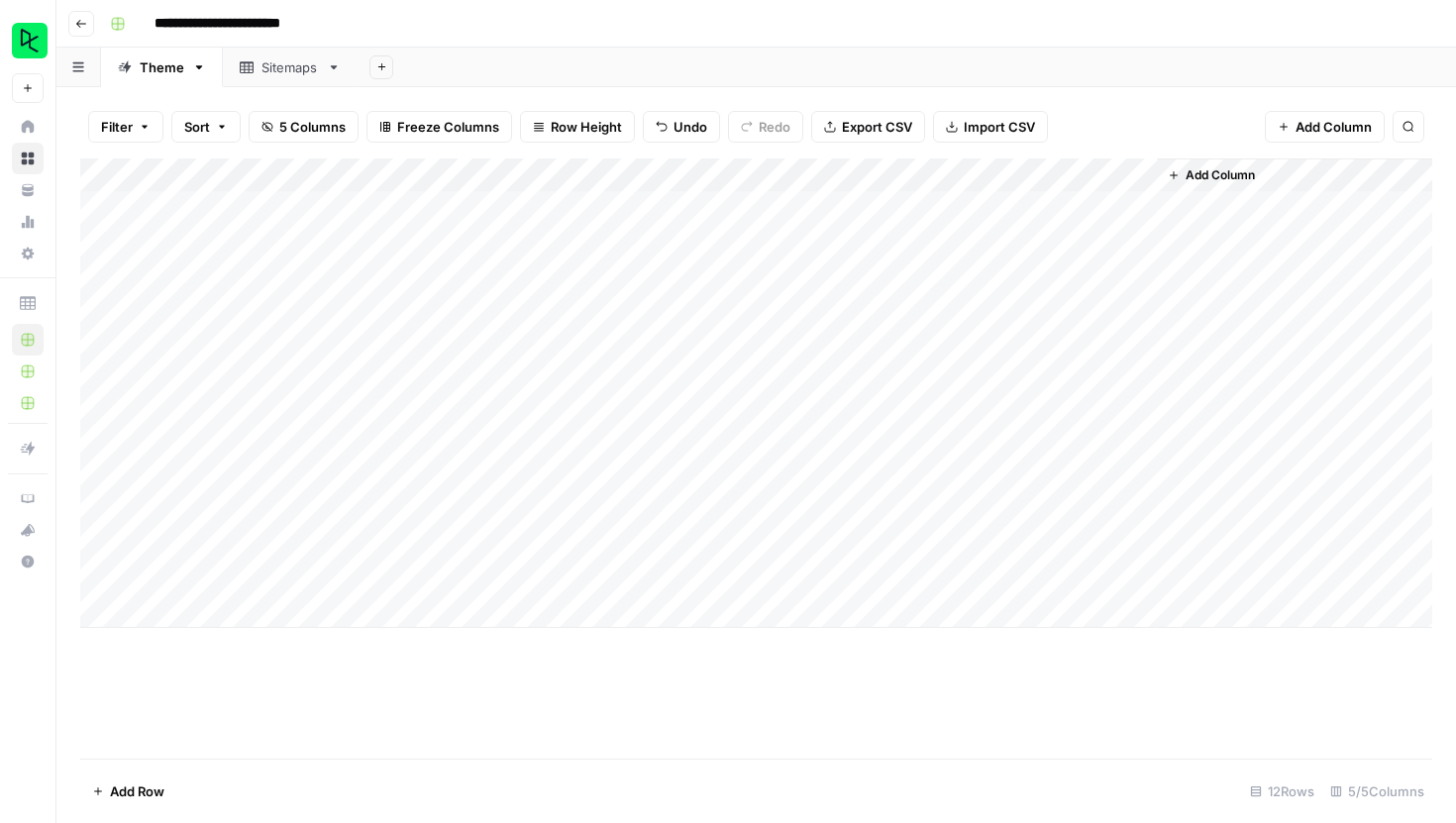 click on "Add Column" at bounding box center (756, 393) 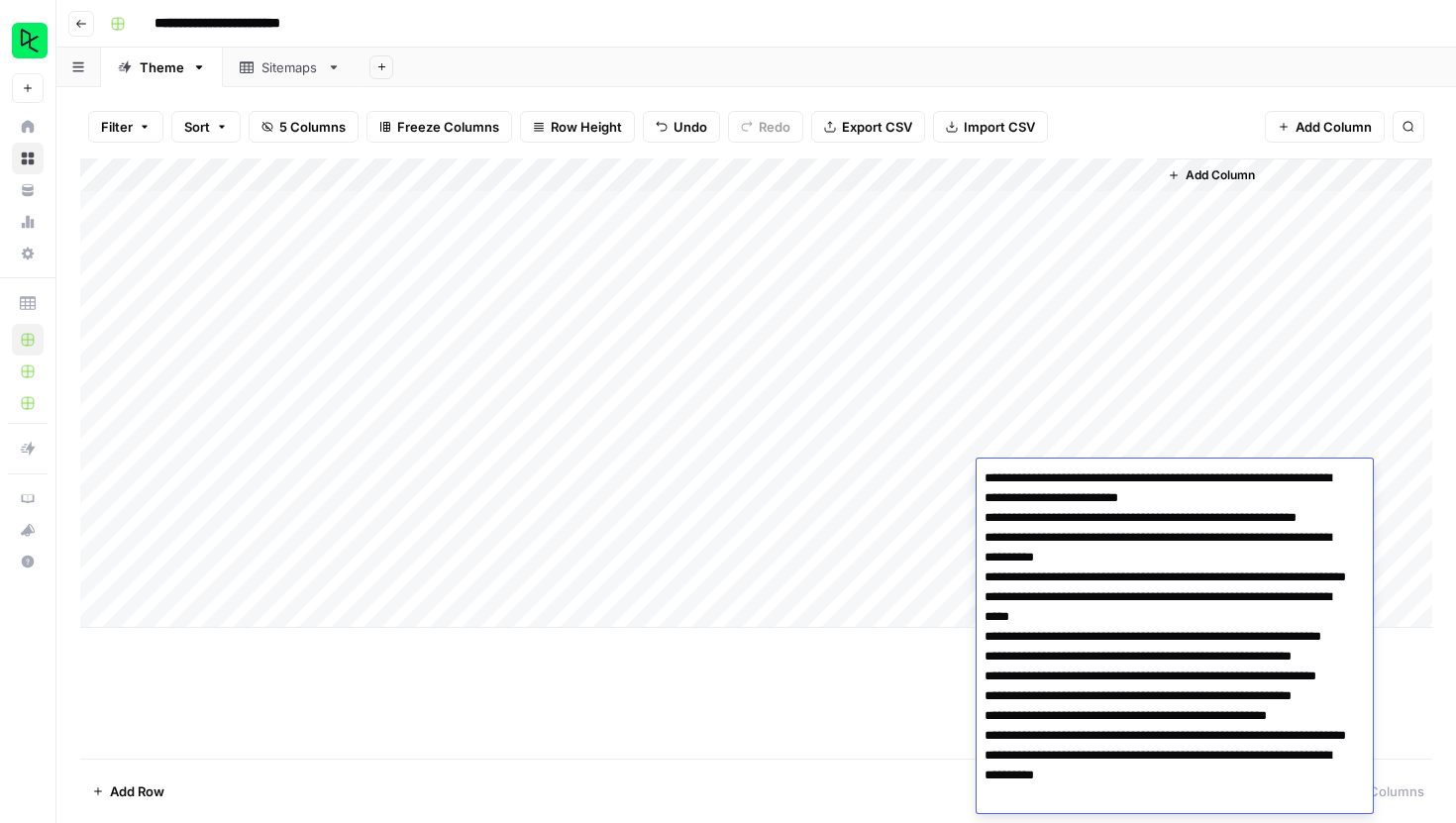 click on "**********" at bounding box center [1167, 706] 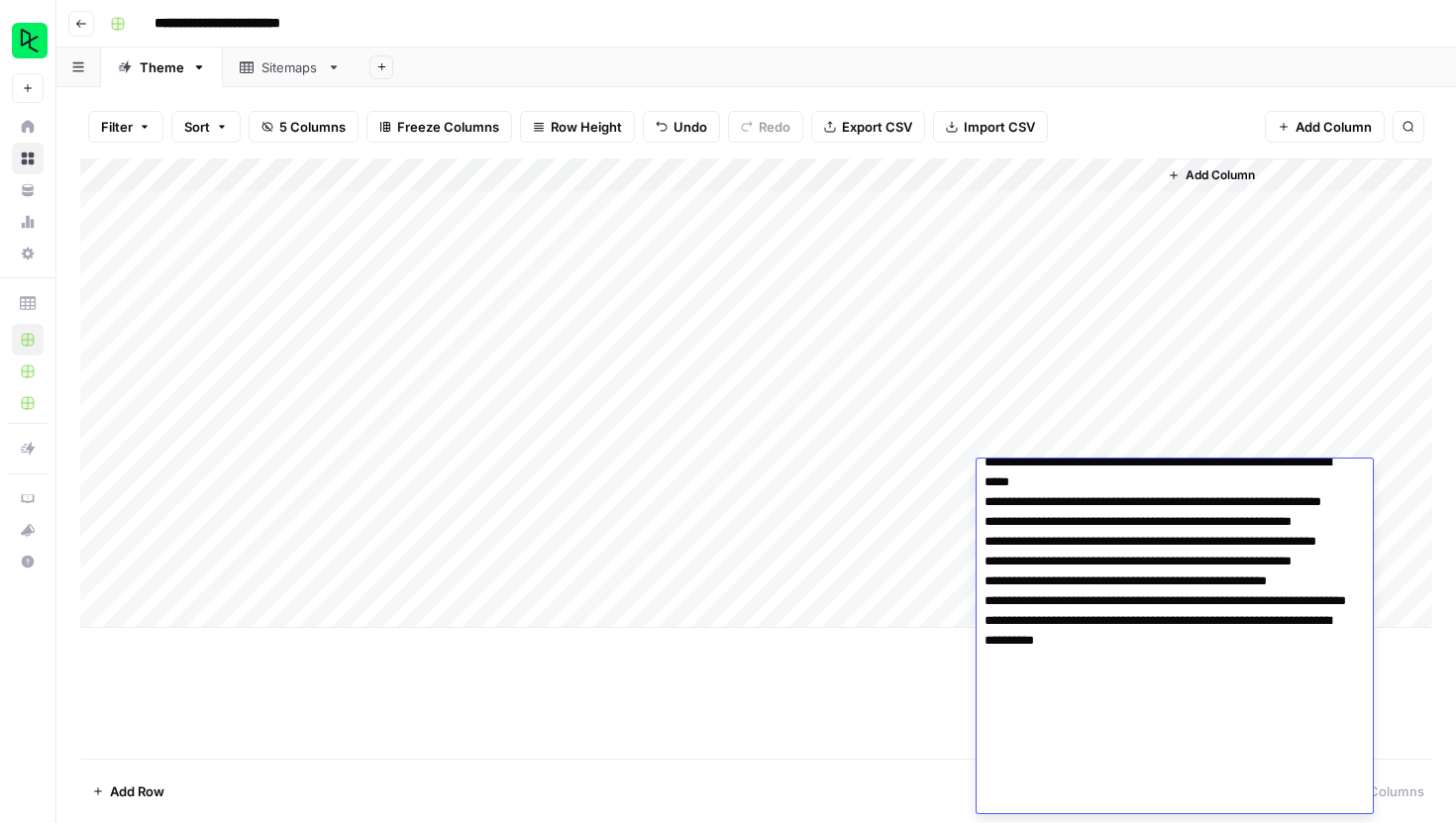 scroll, scrollTop: 0, scrollLeft: 0, axis: both 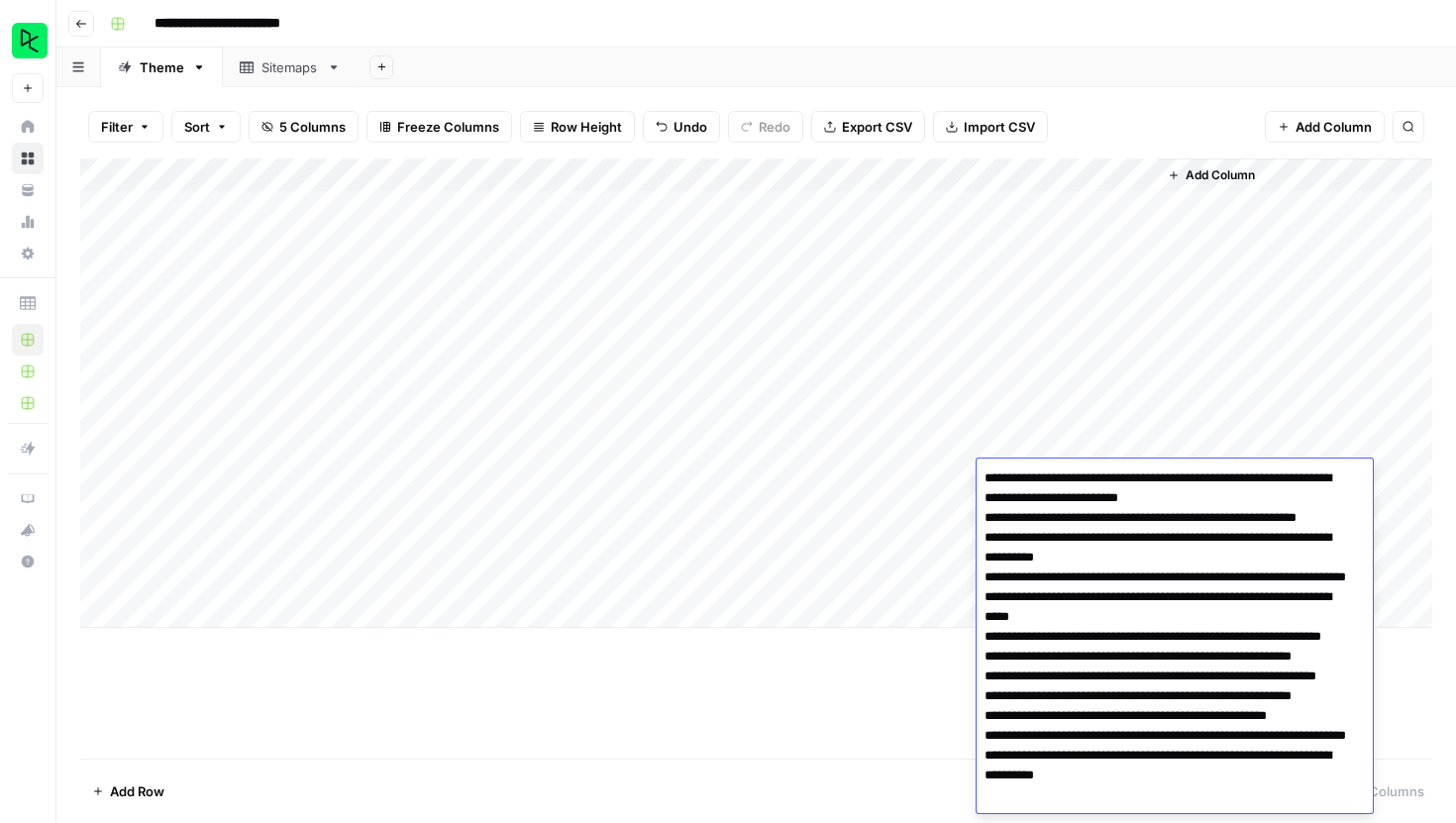 click on "Add Column" at bounding box center [1295, 393] 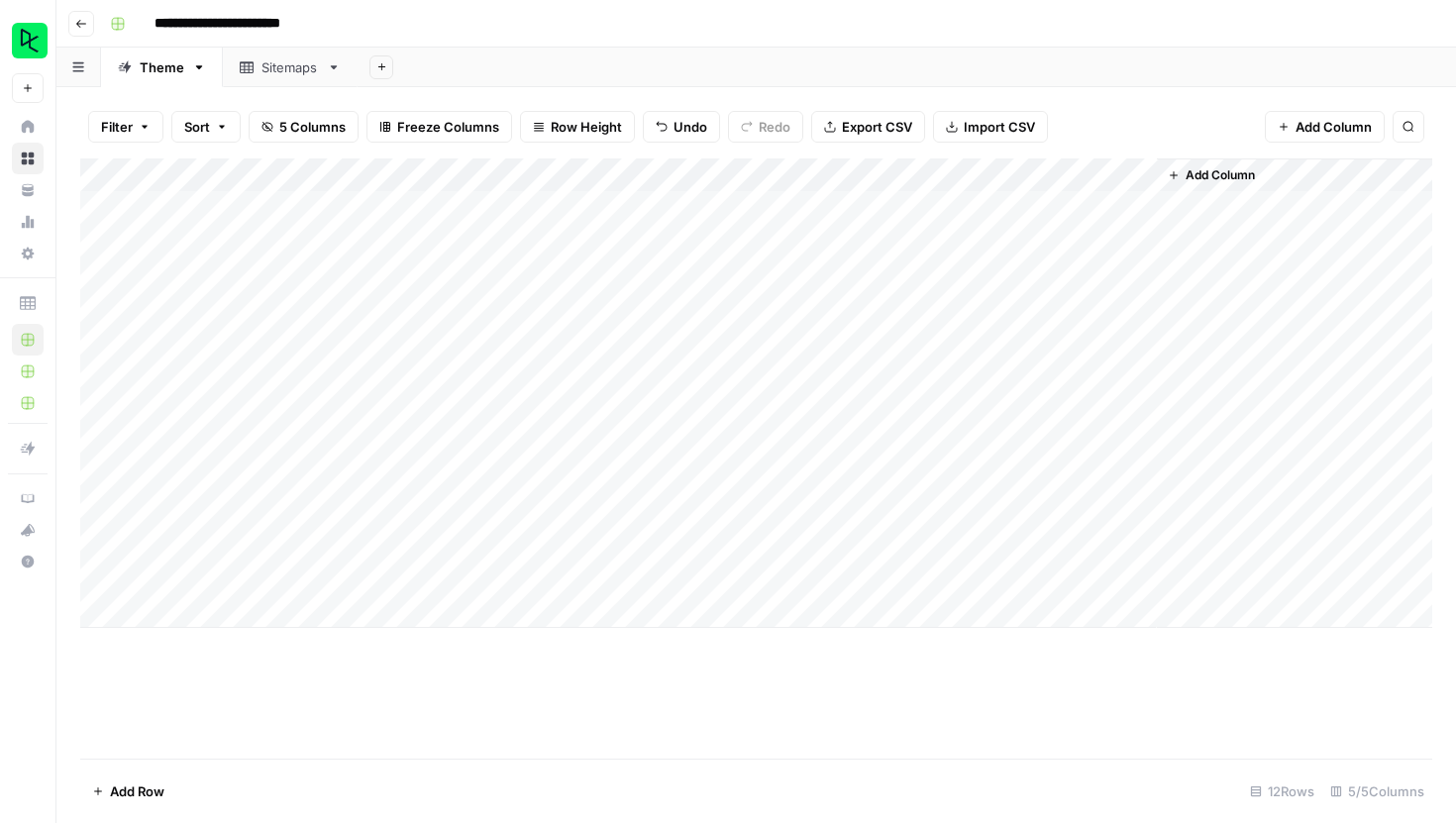click on "Add Column" at bounding box center (756, 393) 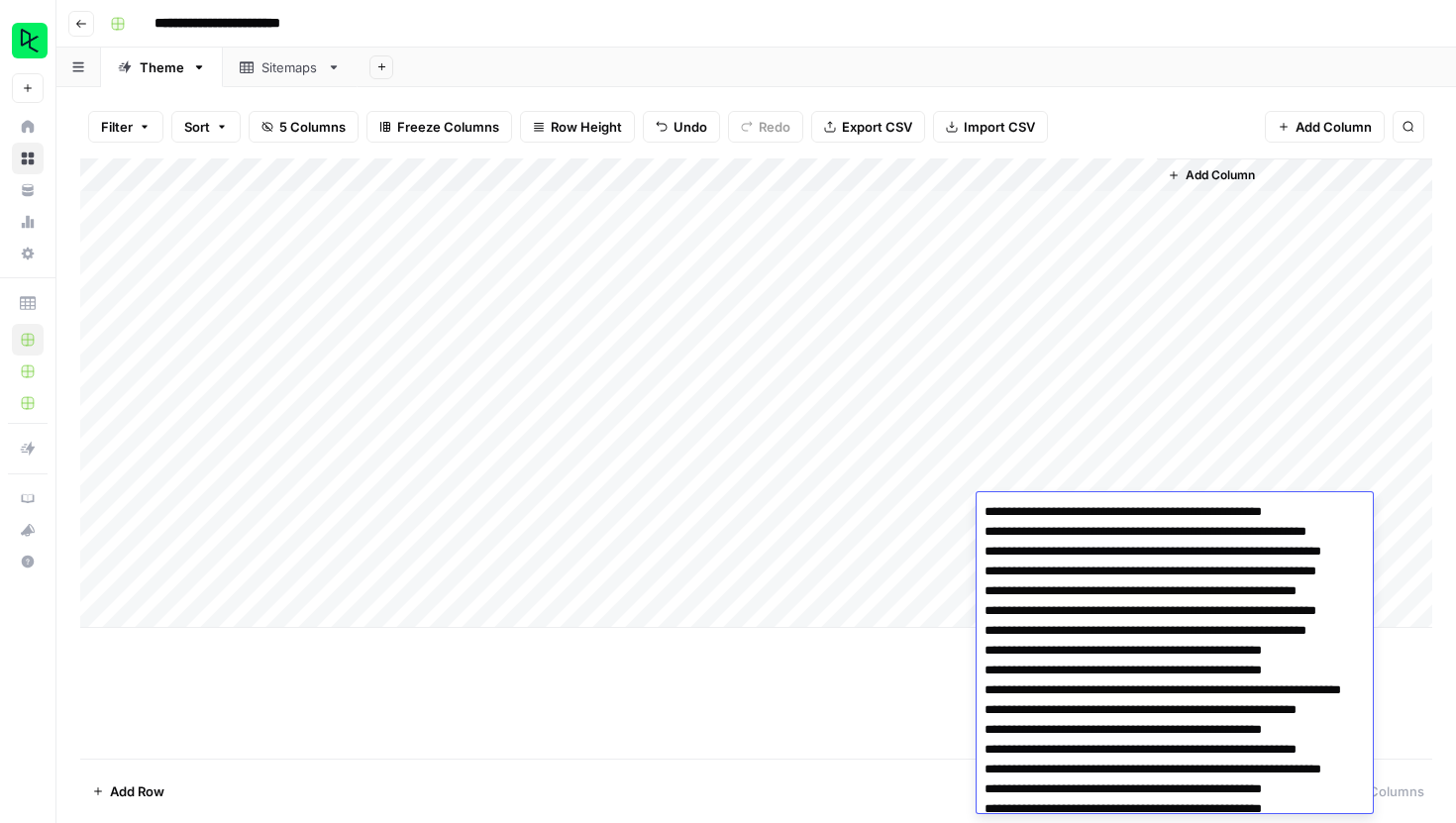 scroll, scrollTop: 406, scrollLeft: 0, axis: vertical 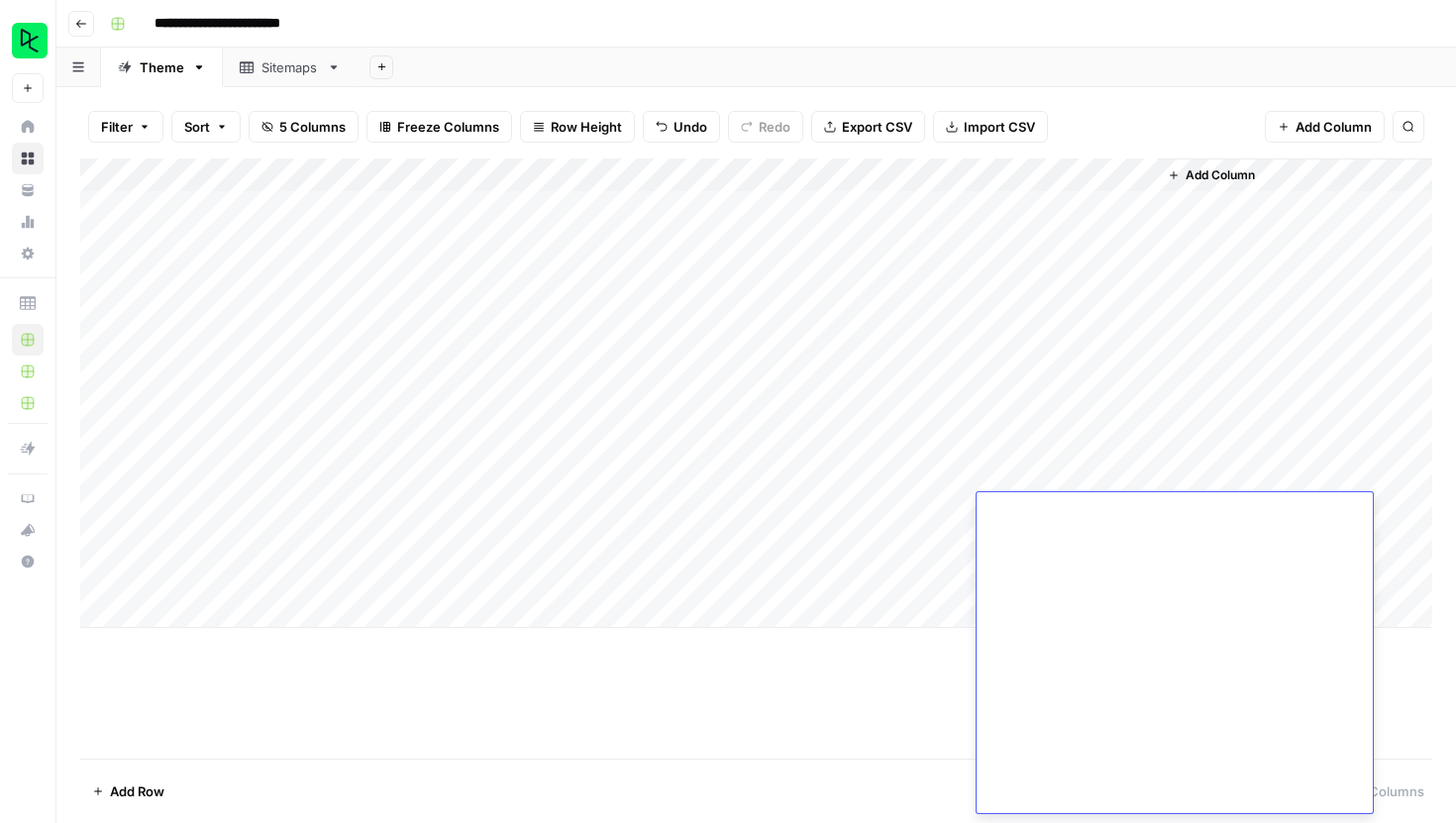 click at bounding box center (1167, 453) 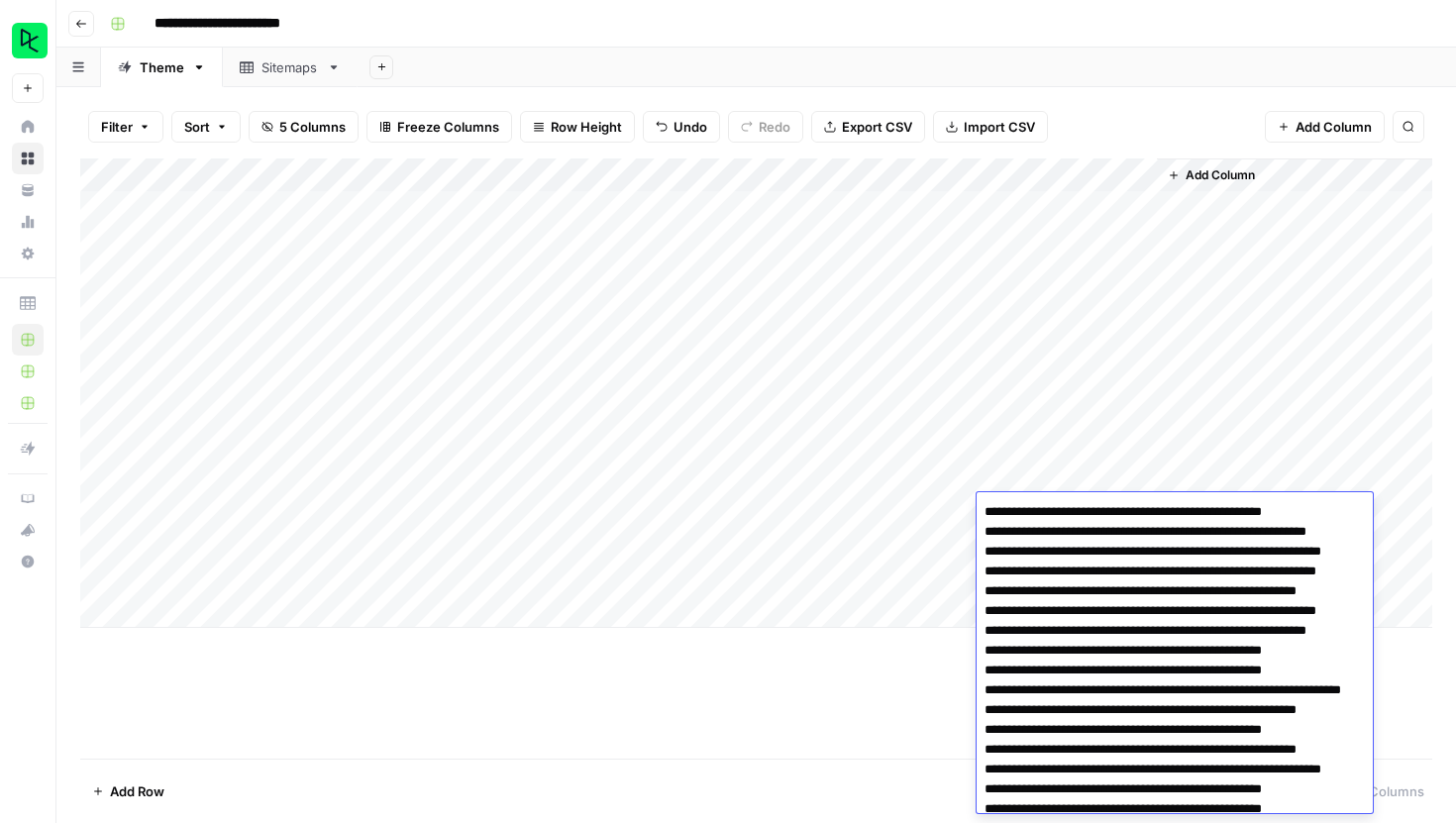 click on "Add Column" at bounding box center (1295, 393) 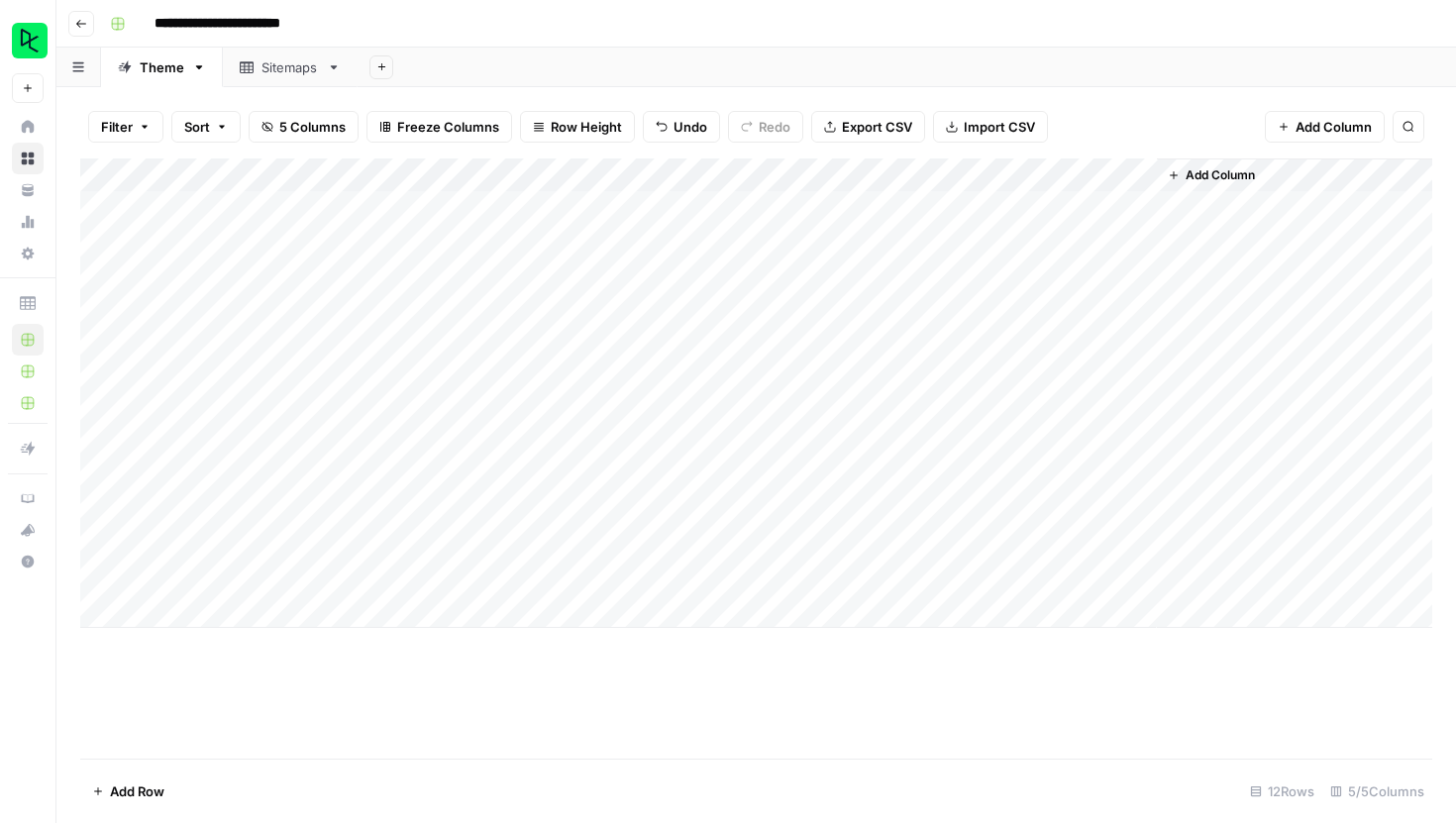 click on "Add Column" at bounding box center (756, 393) 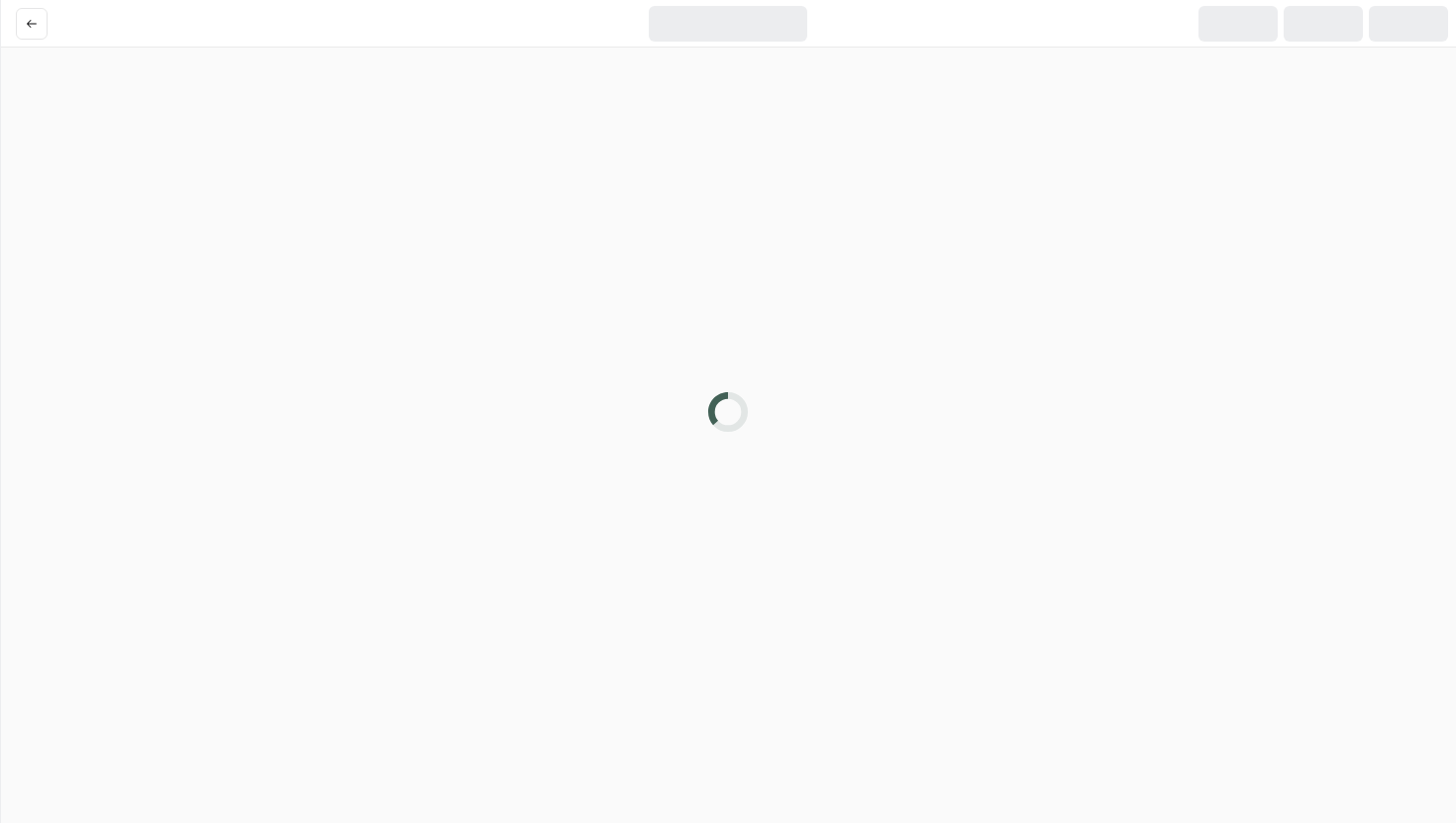 scroll, scrollTop: 0, scrollLeft: 0, axis: both 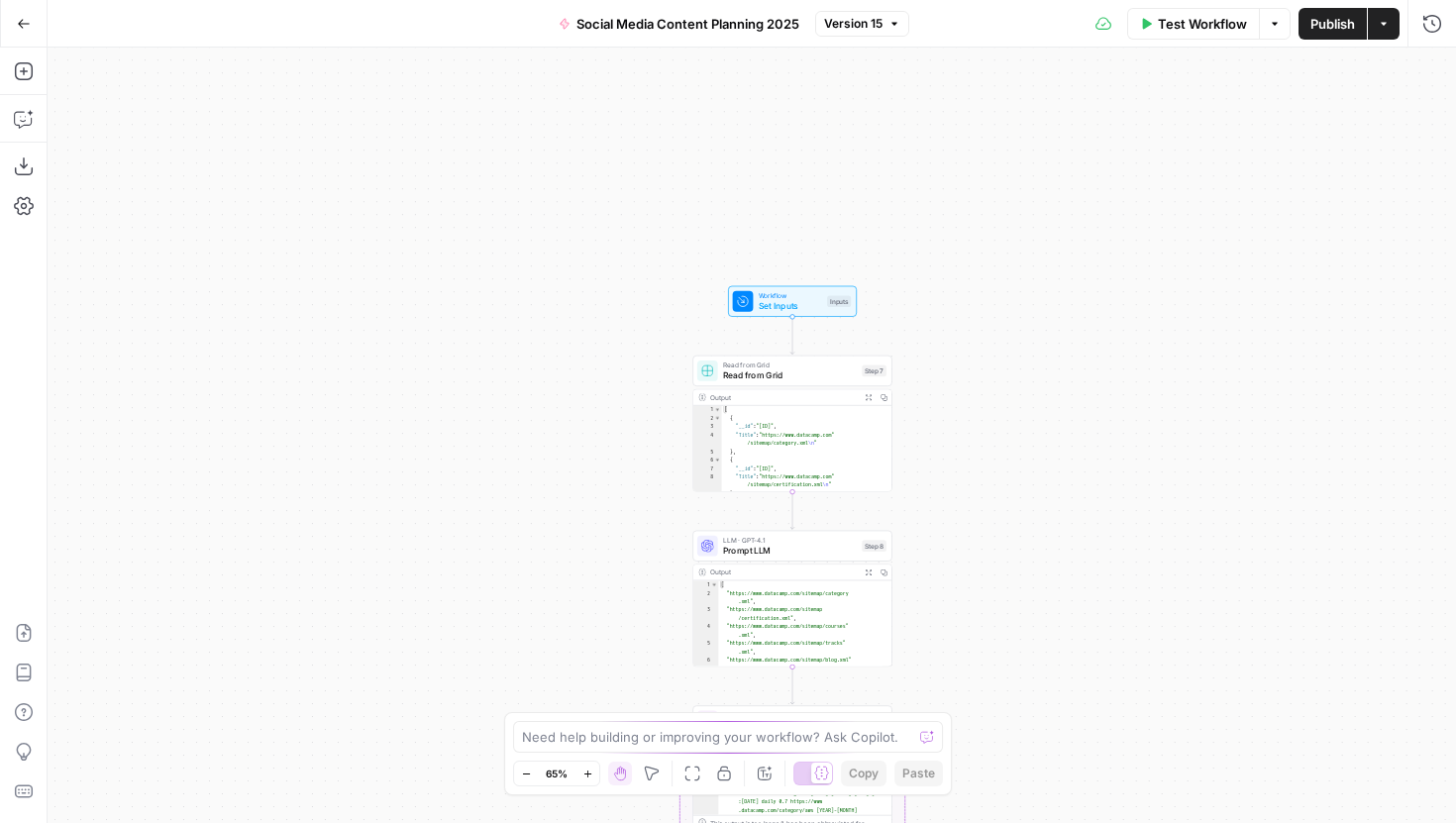 click on "Workflow Set Inputs Inputs Read from Grid Read from Grid Step 7 Output Expand Output Copy 1 2 3 4 5 6 7 8 9 10 [    {      "__id" :  "8377789" ,      "Title" :  "https://www.datacamp.com          /sitemap/category.xml \n "    } ,    {      "__id" :  "8377790" ,      "Title" :  "https://www.datacamp.com          /sitemap/certification.xml \n "    } ,    {     XXXXXXXXXXXXXXXXXXXXXXXXXXXXXXXXXXXXXXXXXXXXXXXXXXXXXXXXXXXXXXXXXXXXXXXXXXXXXXXXXXXXXXXXXXXXXXXXXXXXXXXXXXXXXXXXXXXXXXXXXXXXXXXXXXXXXXXXXXXXXXXXXXXXXXXXXXXXXXXXXXXXXXXXXXXXXXXXXXXXXXXXXXXXXXXXXXXXXXXXXXXXXXXXXXXXXXXXXXXXXXXXXXXXXXXXXXXXXXXXXXXXXXXXXXXXXXXXXXXXXXXXXXXXXXXXXXXXXXXXXXXXXXXXXXXXXXXXXXXXXXXXXXXXXXXXXXXXXXXXXXXXXXXXXXXXXXXXXXXXXXXXXXXXXXXXXXXXXXXXXXXXXXXXXXXXXXXXXXXXXXXXXXXXXXXXXXXXXXXXXXXXXXXXXXXXXXXXXXXXXXXXXXXXXXXXXXXXXXXXXXXXXXXXXXXXXXXXXXXXXXXXXXXXXXXXXXXXXXXXXXXXXXXXXXXXXXXXXXXXXXXXXXXXXXXX LLM · GPT-4.1 Prompt LLM Step 8 Output Expand Output Copy 3 4 5 6 7 8    "https://www.datacamp.com/sitemap        ,    .xml"" at bounding box center (752, 435) 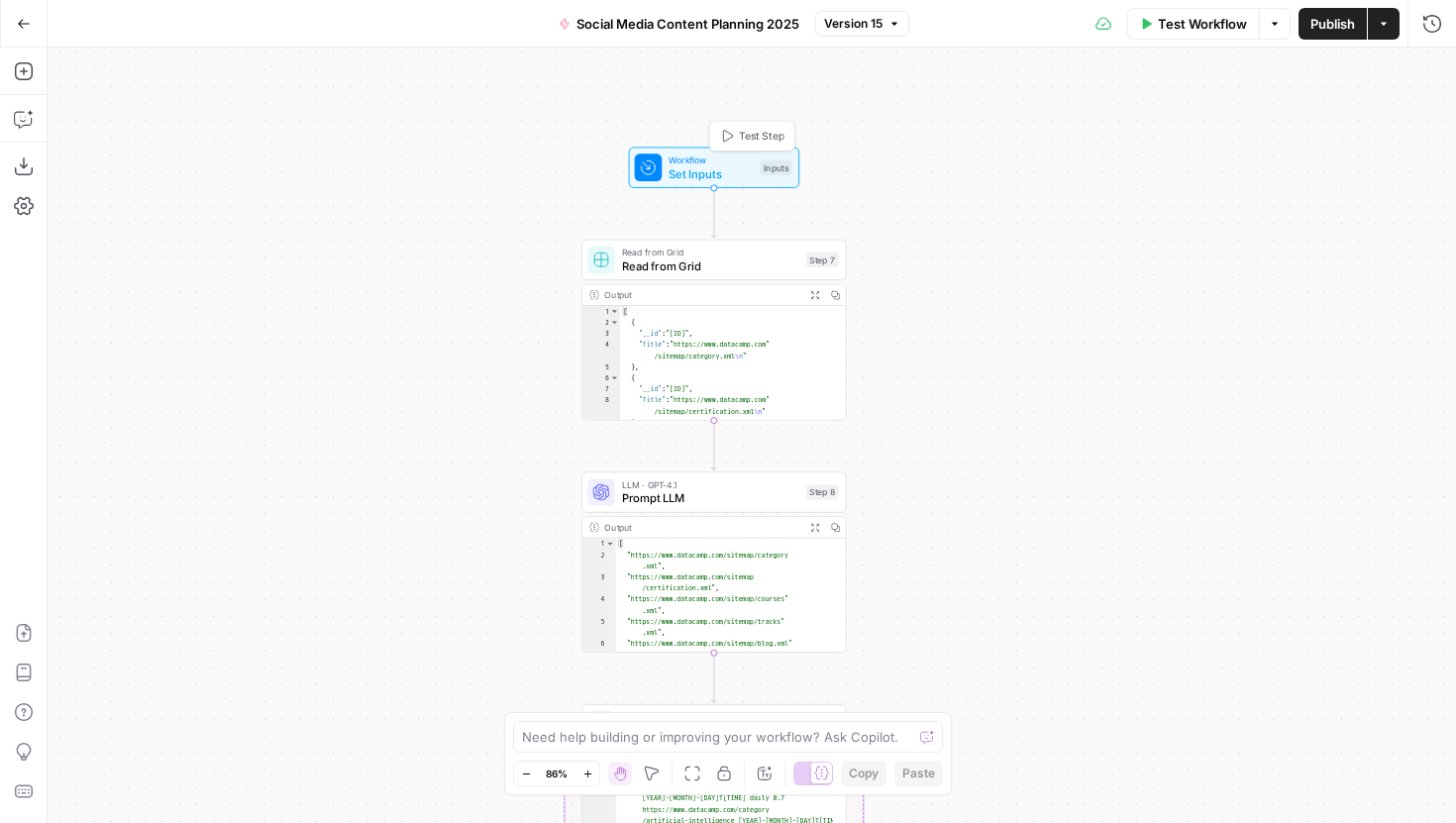 click on "Workflow" at bounding box center (710, 160) 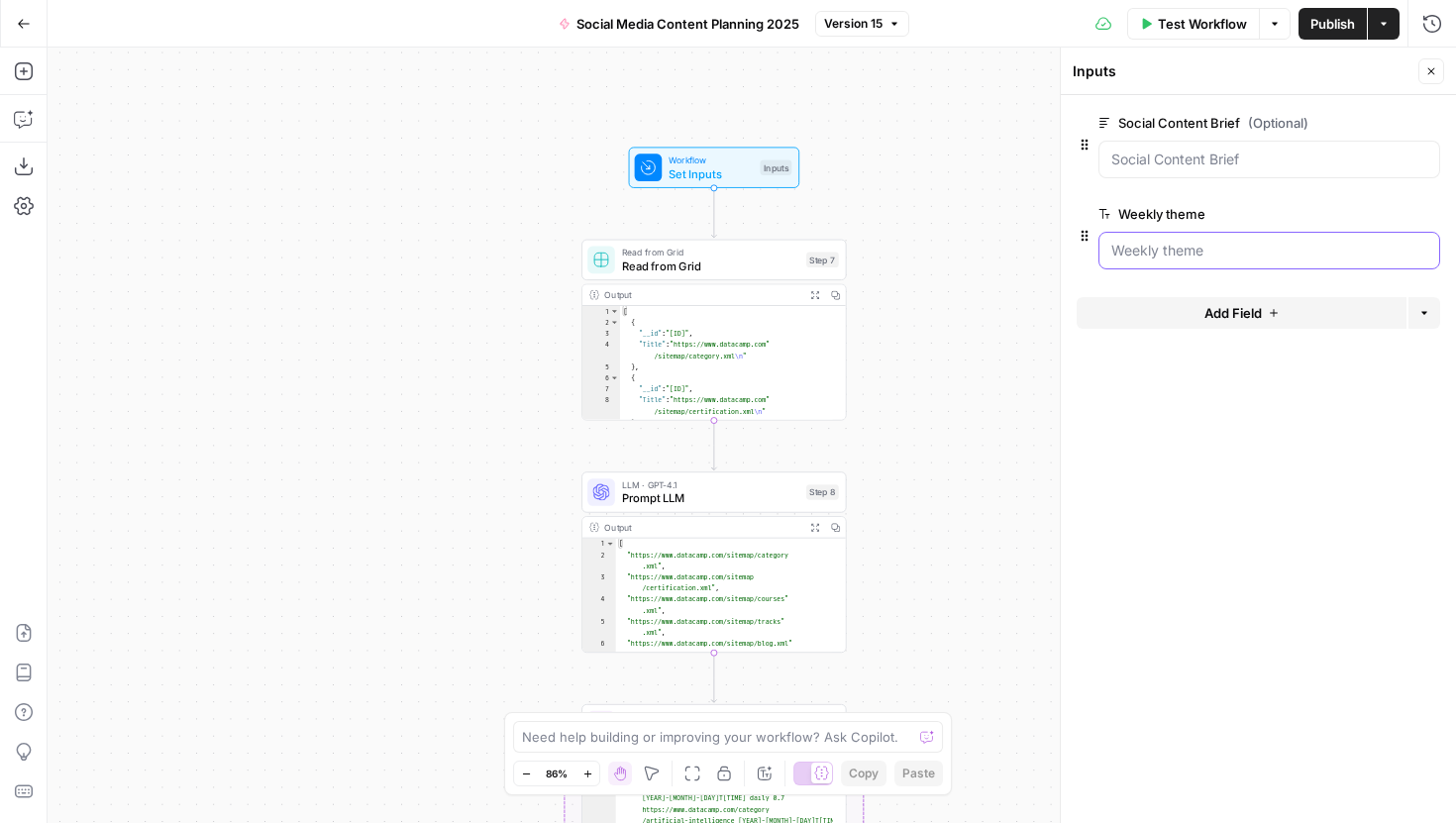 click on "Weekly theme" at bounding box center (1269, 251) 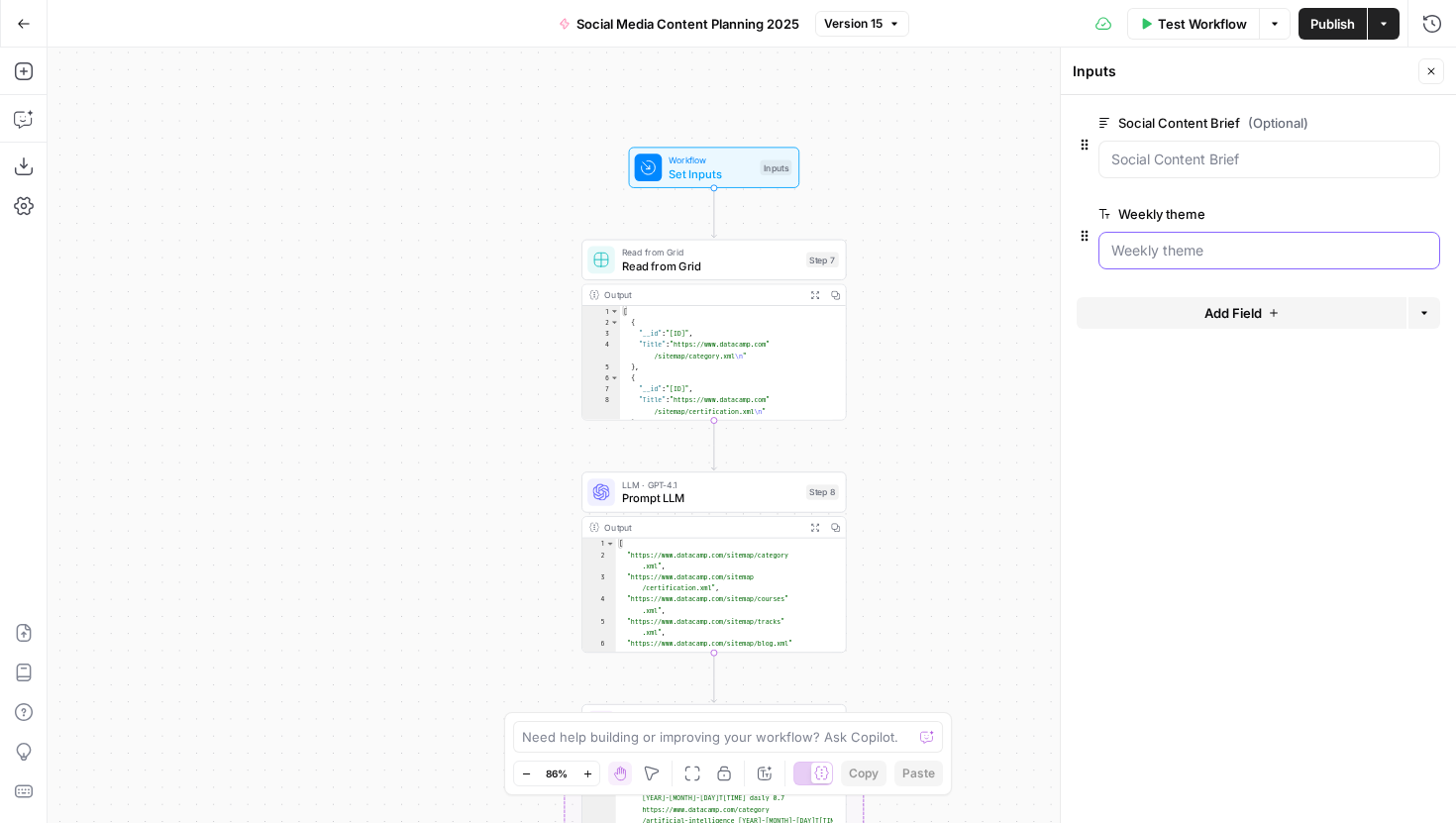 click on "Weekly theme" at bounding box center [1269, 251] 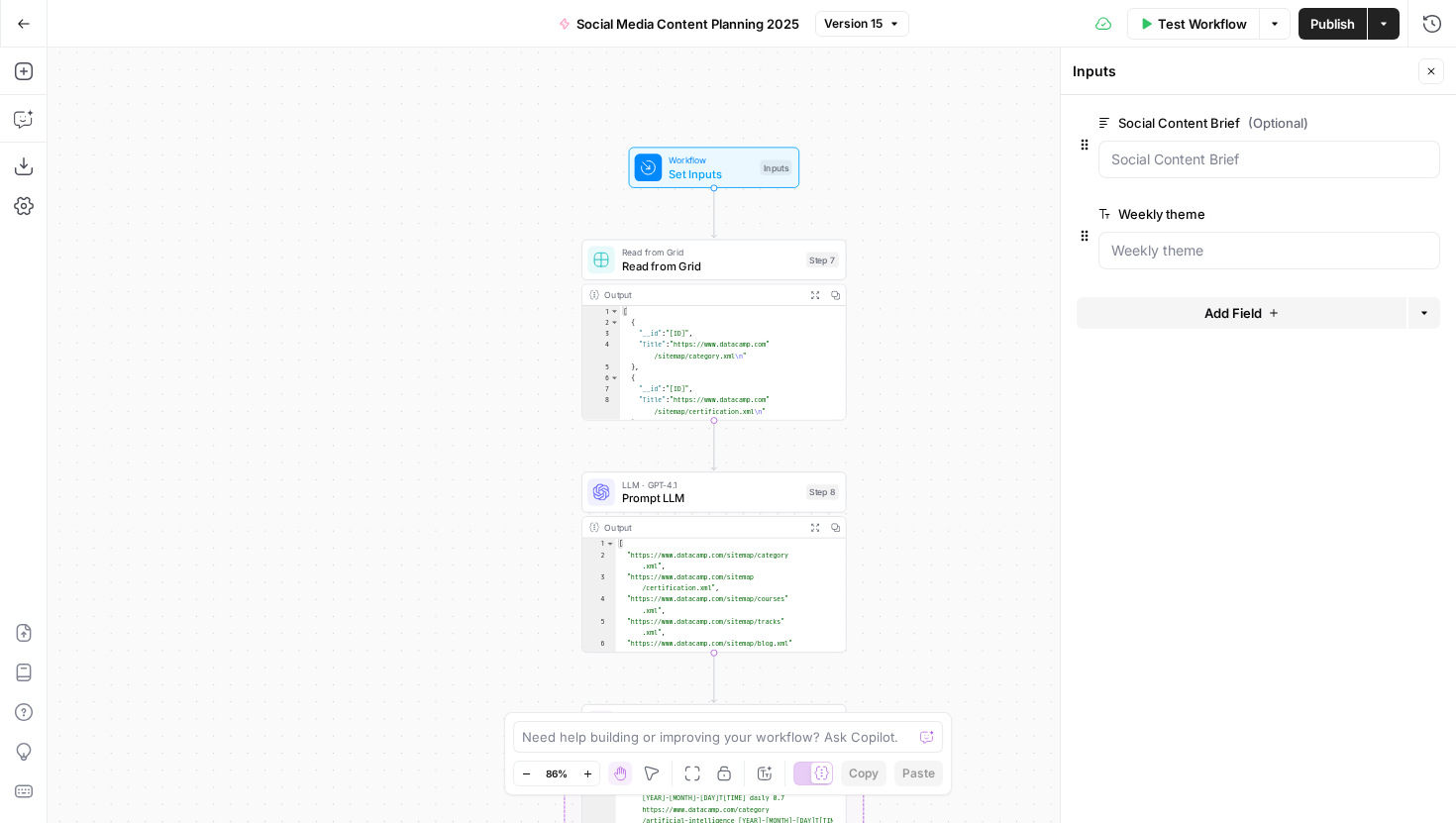 click at bounding box center (1269, 159) 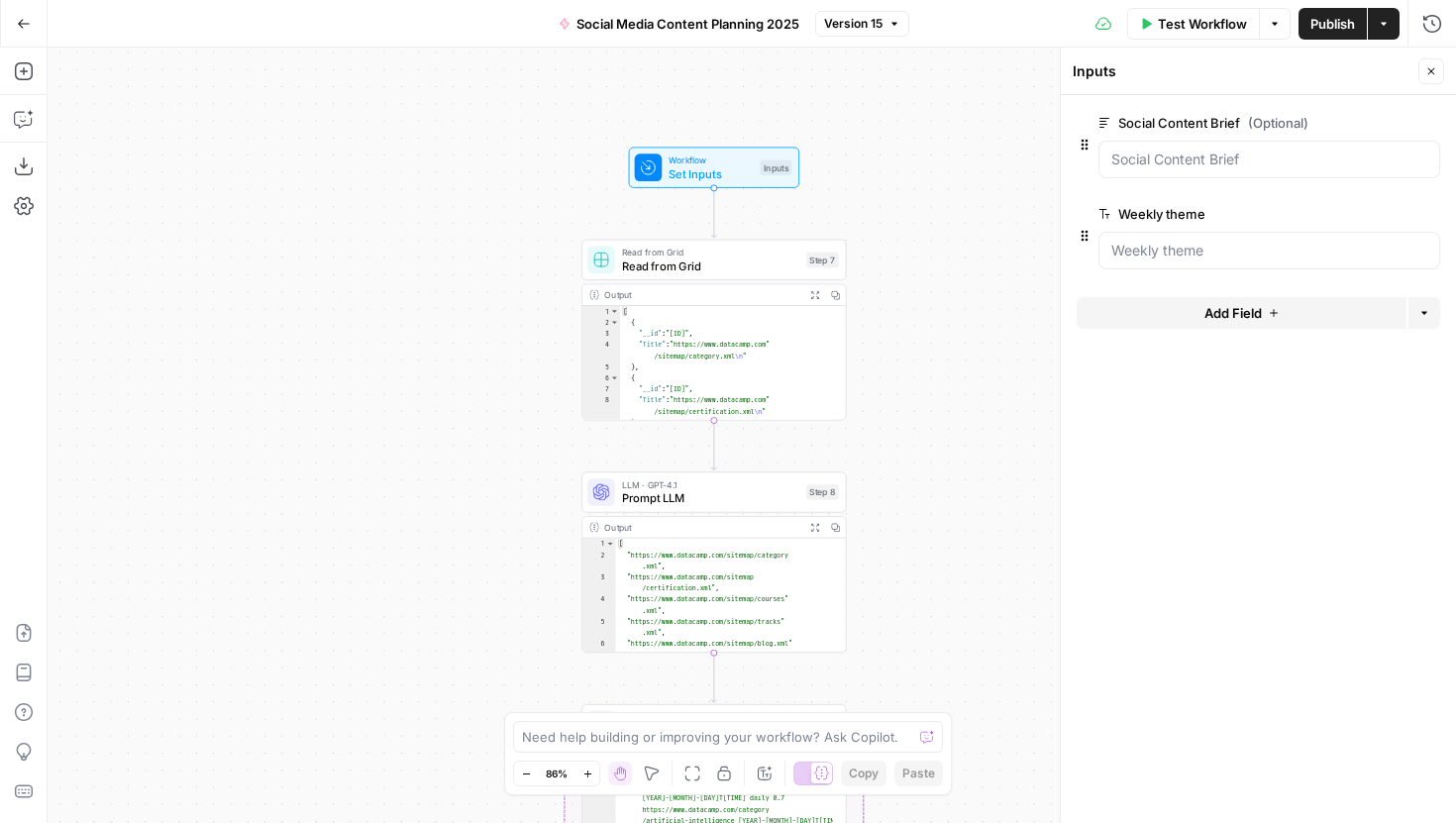 click on "edit field" at bounding box center [1366, 123] 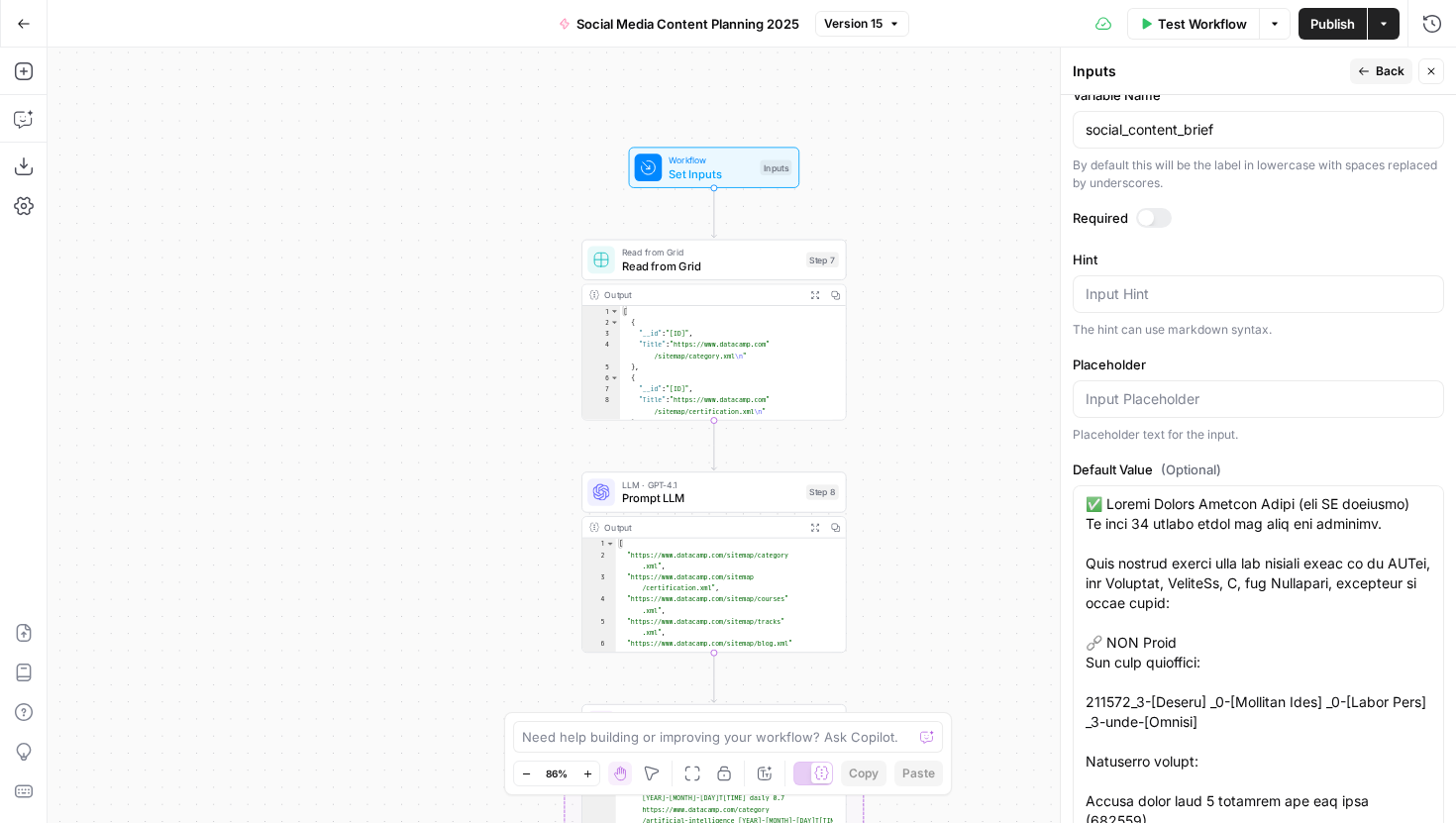 scroll, scrollTop: 852, scrollLeft: 0, axis: vertical 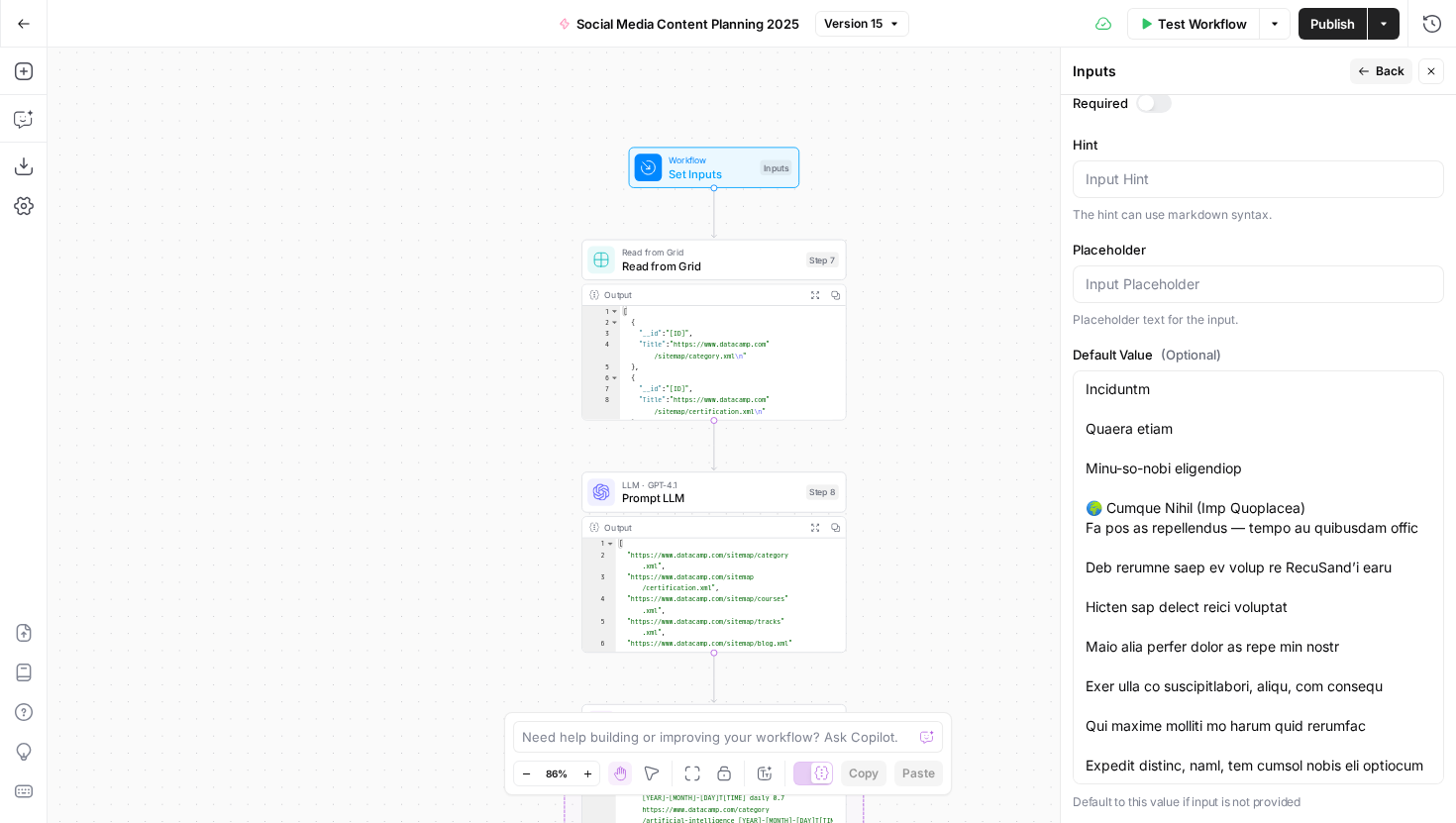 click 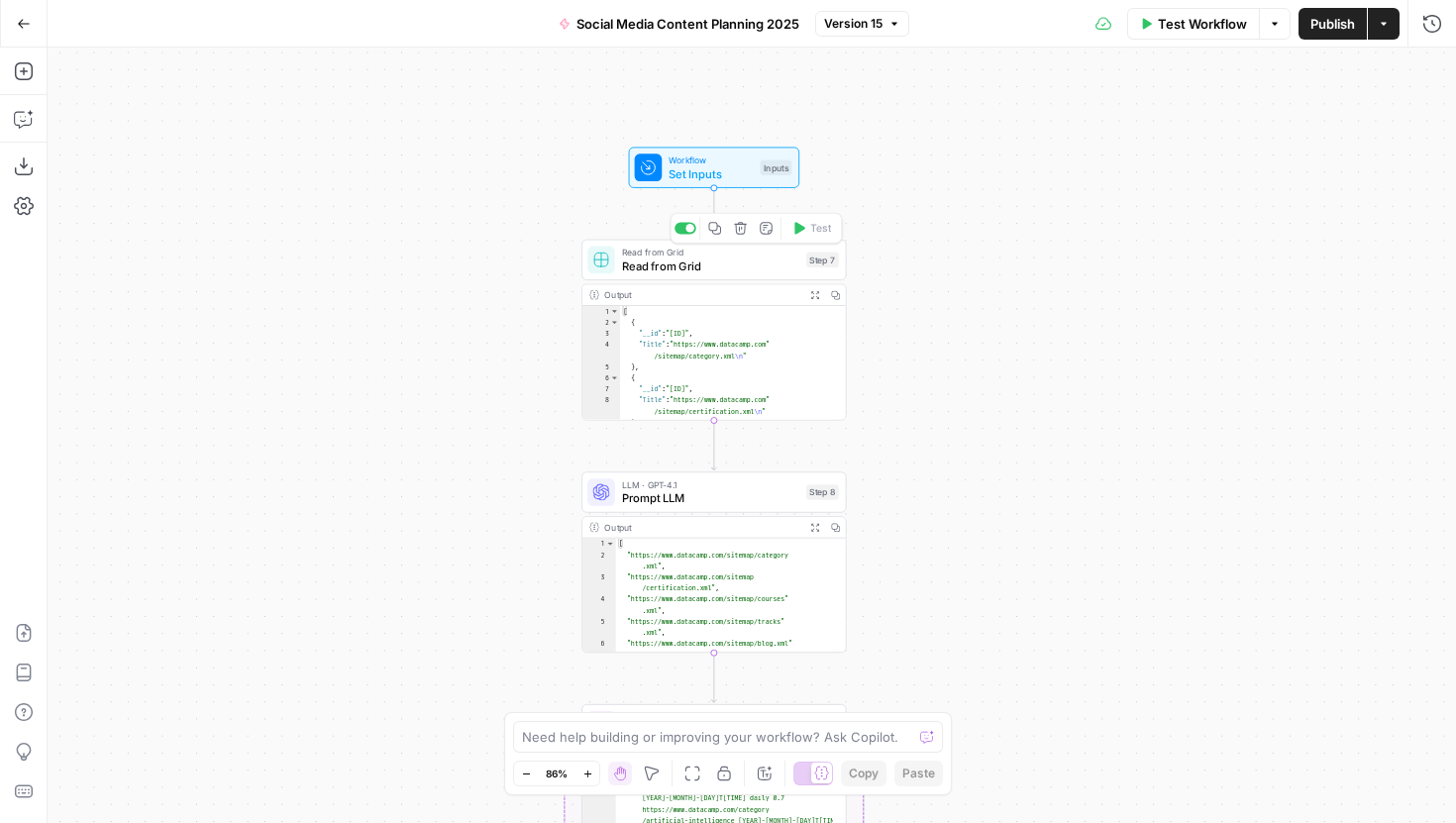 click on "Read from Grid" at bounding box center [710, 265] 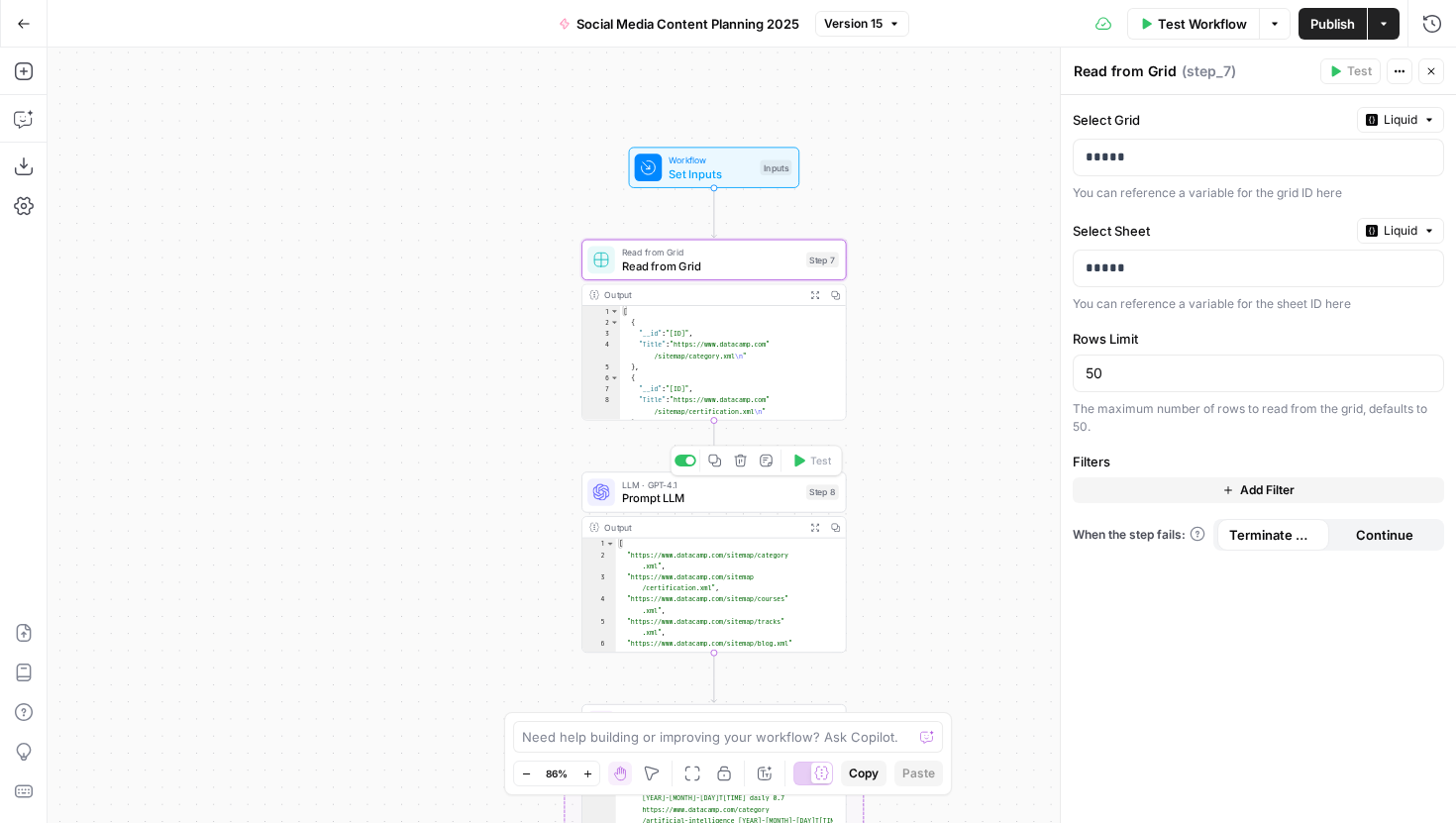 click on "Prompt LLM" at bounding box center [710, 497] 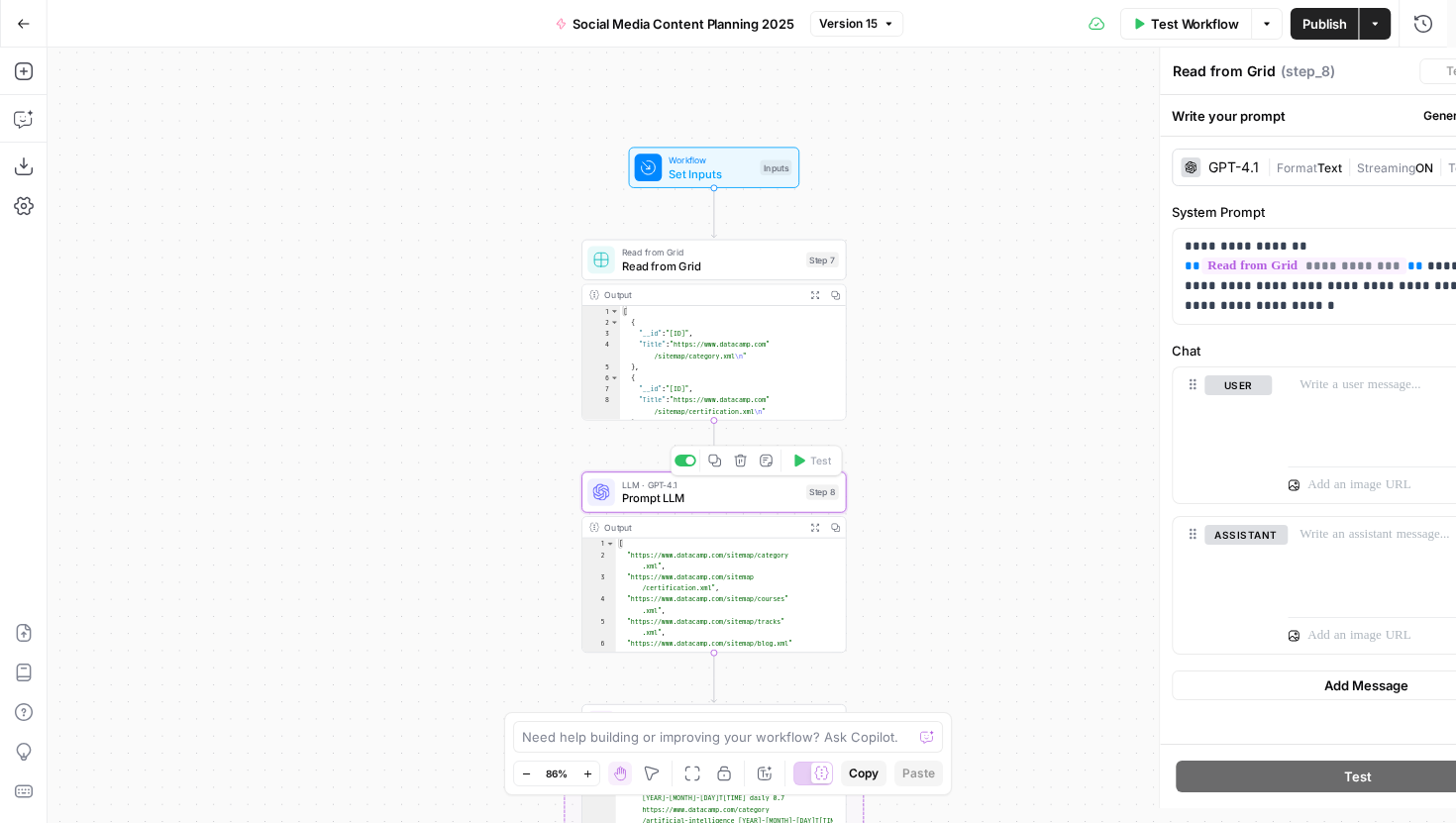 type on "Prompt LLM" 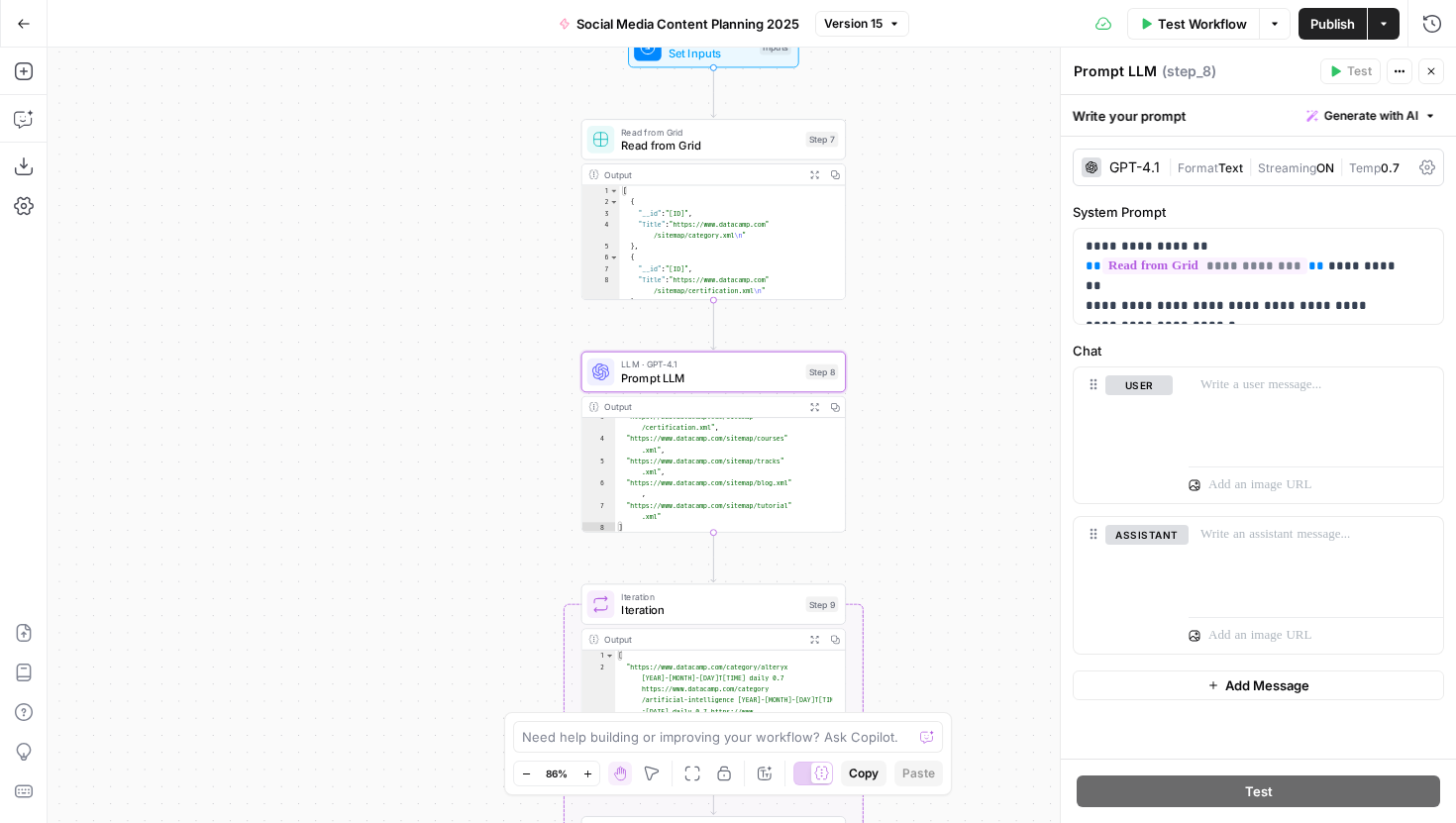 scroll, scrollTop: 47, scrollLeft: 0, axis: vertical 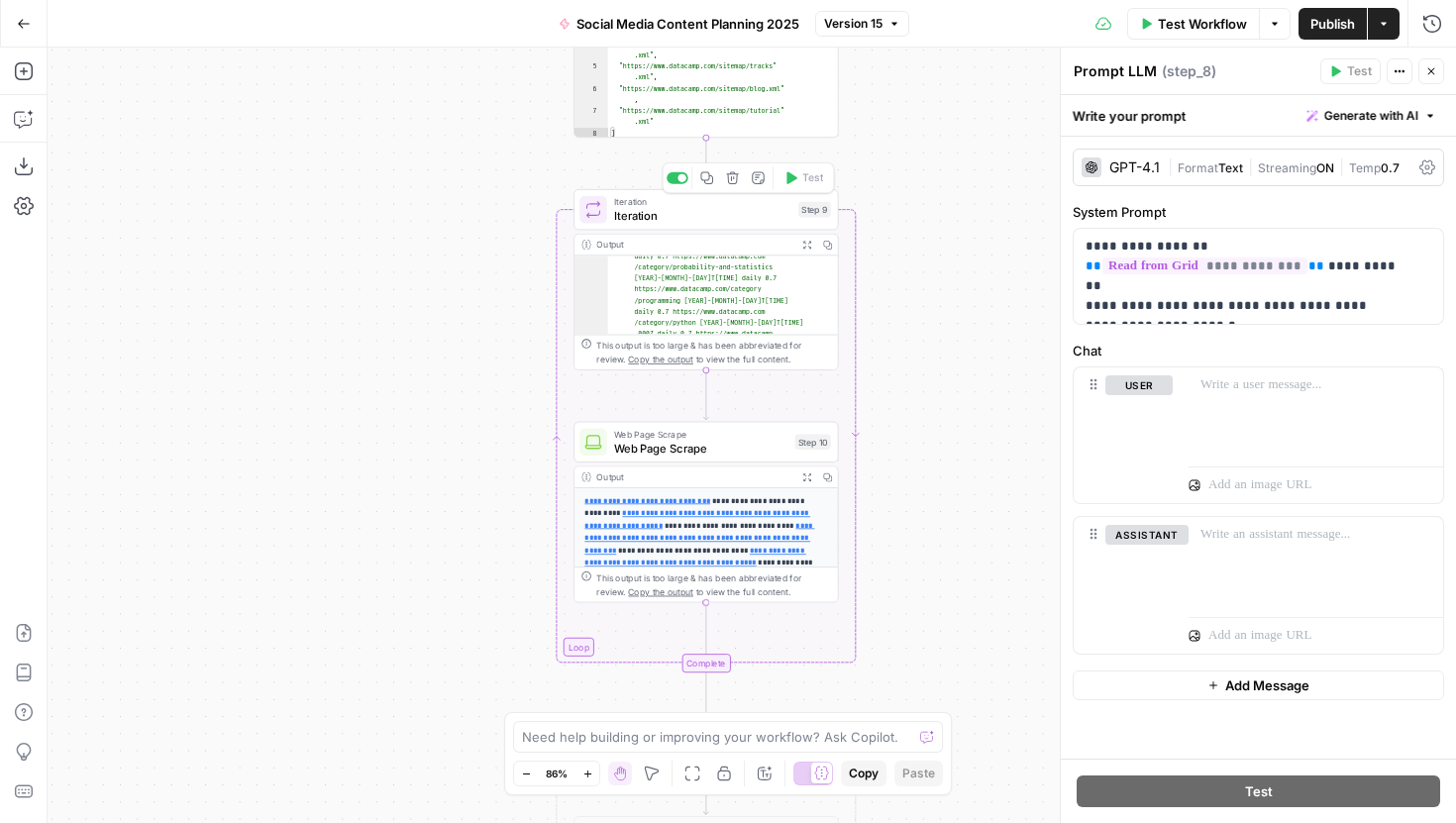 click on "Iteration" at bounding box center [702, 215] 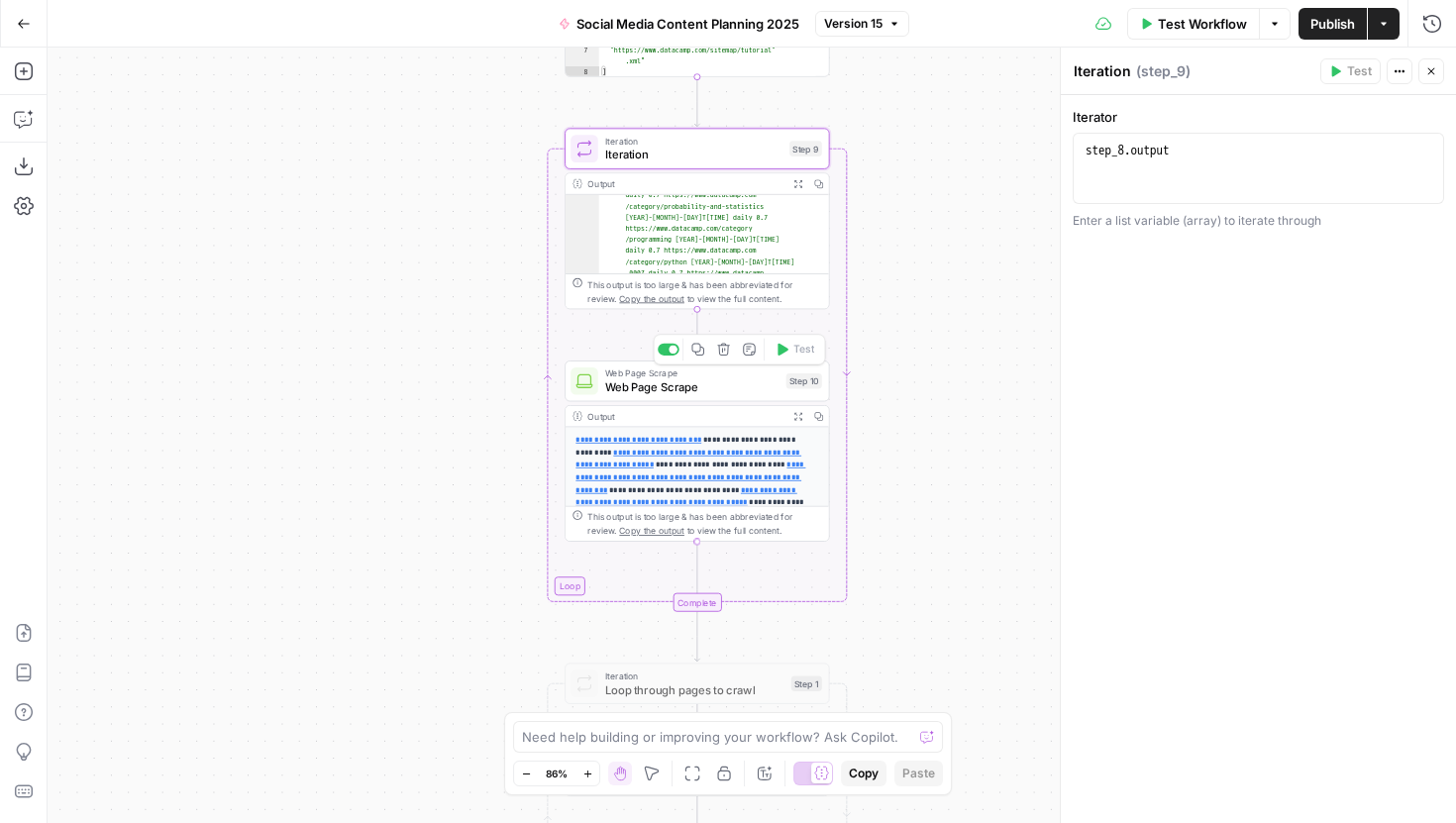 click on "Web Page Scrape" at bounding box center (692, 386) 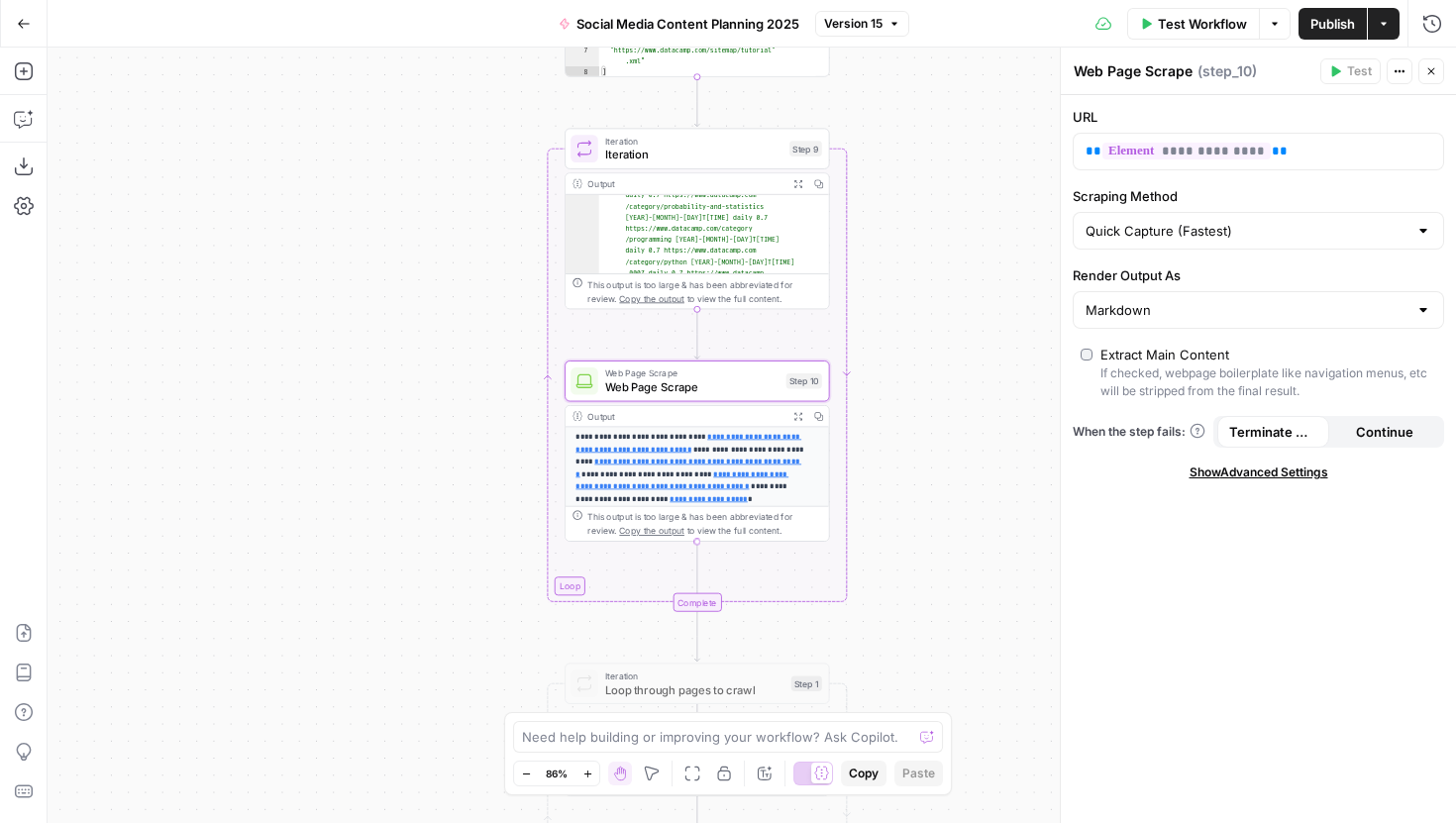 scroll, scrollTop: 212, scrollLeft: 0, axis: vertical 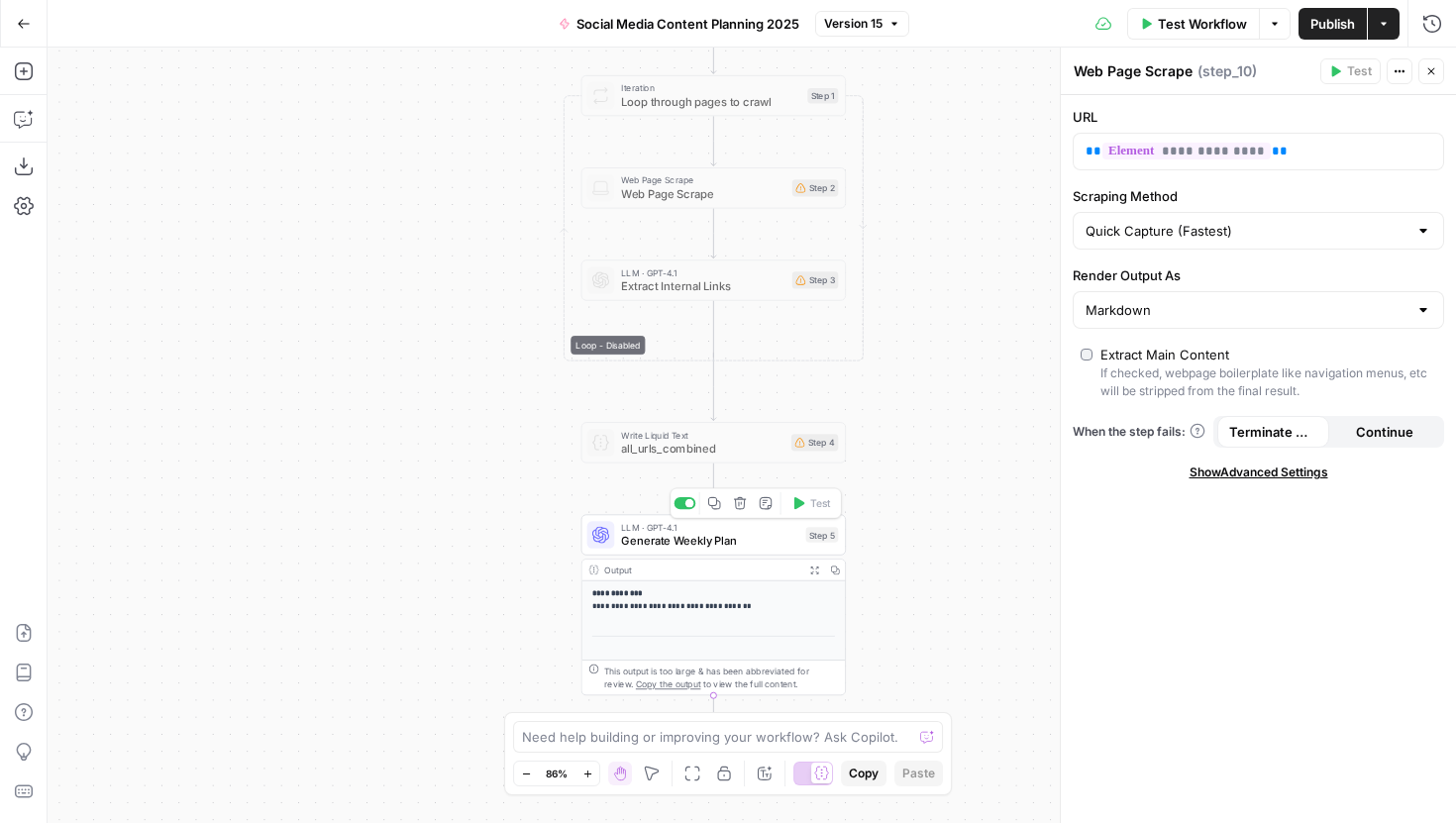 click on "LLM · GPT-4.1 Generate Weekly Plan Step 5 Copy step Delete step Add Note Test" at bounding box center (713, 534) 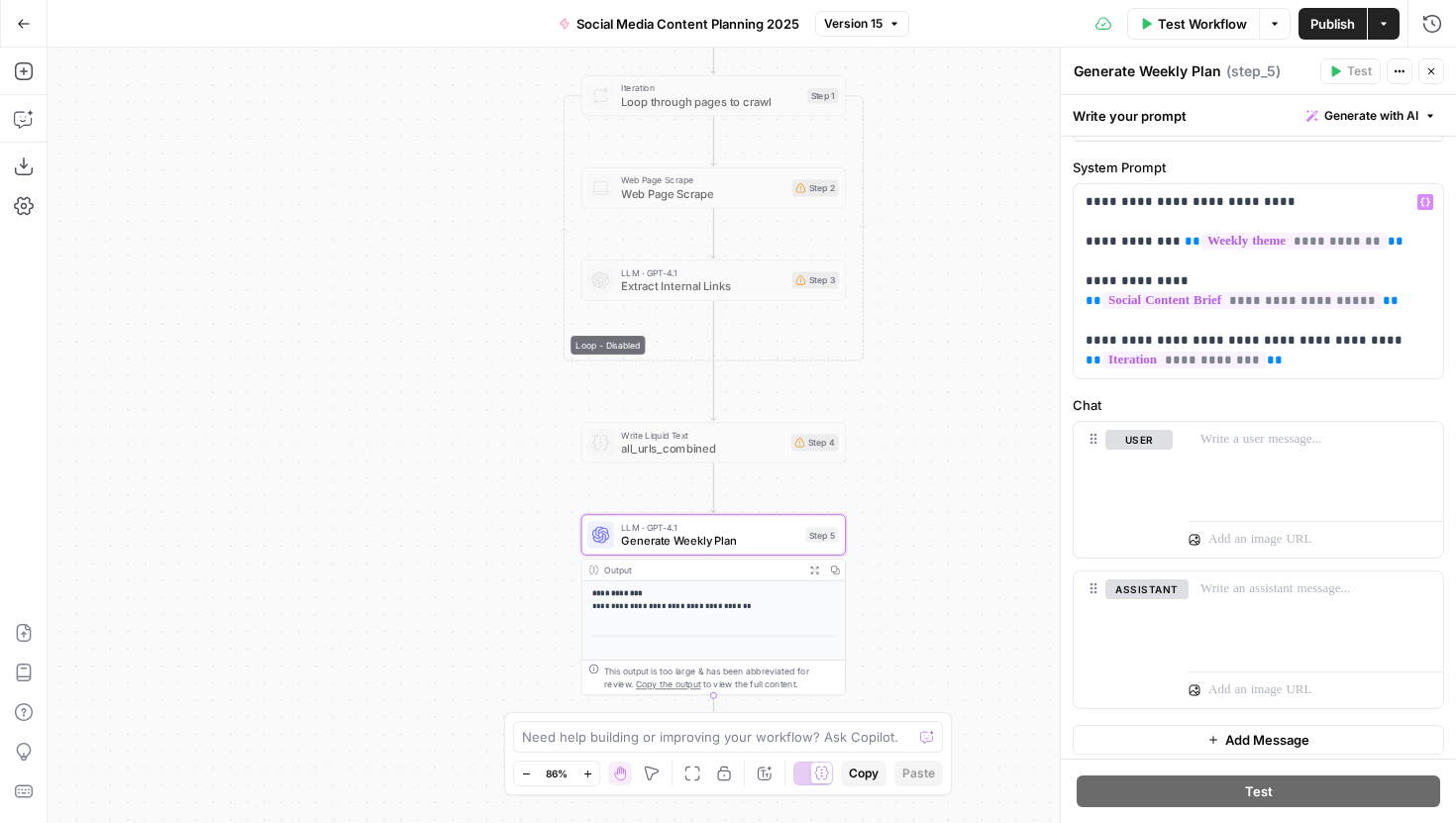 scroll, scrollTop: 54, scrollLeft: 0, axis: vertical 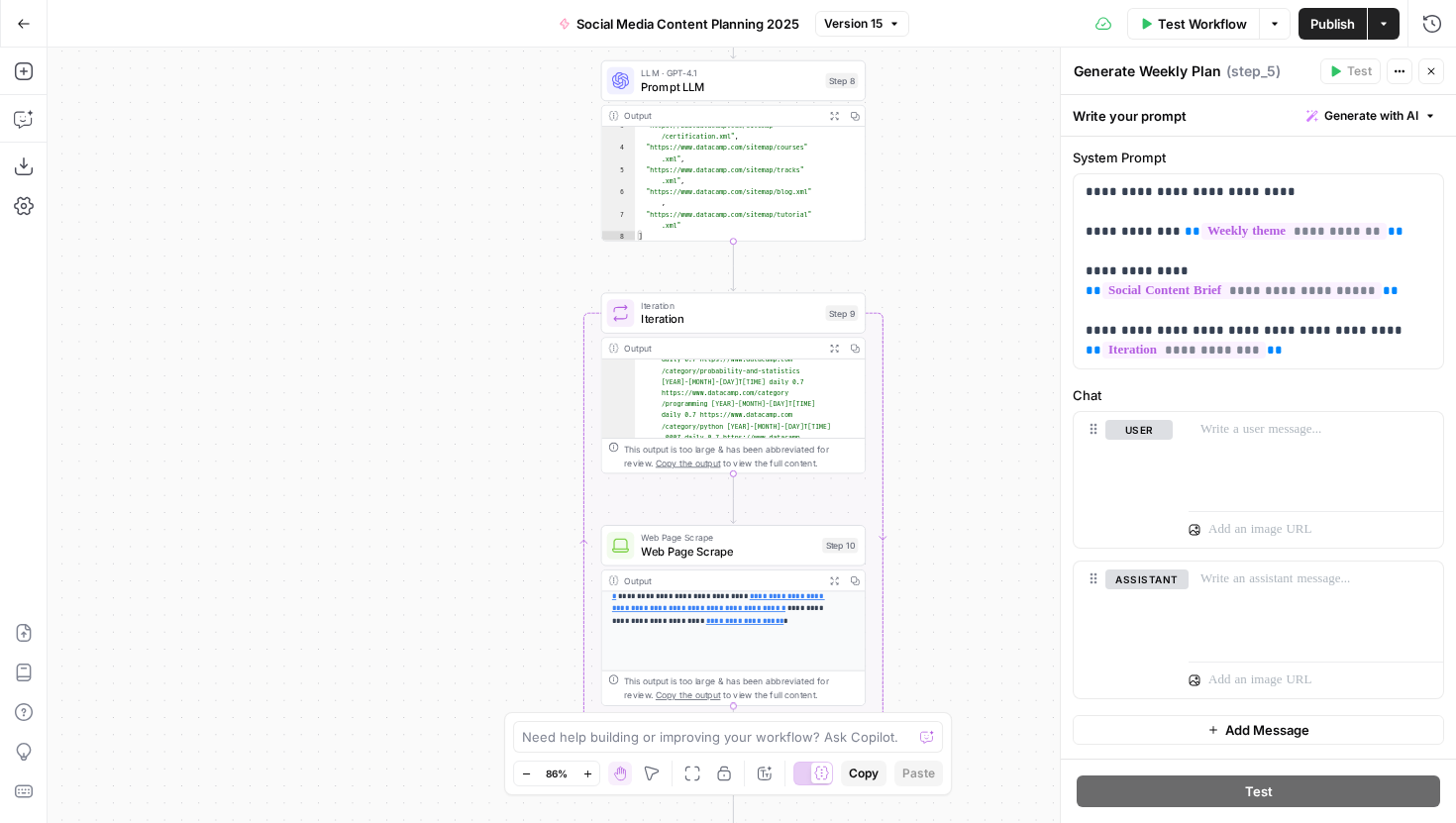drag, startPoint x: 986, startPoint y: 259, endPoint x: 973, endPoint y: 553, distance: 294.28727 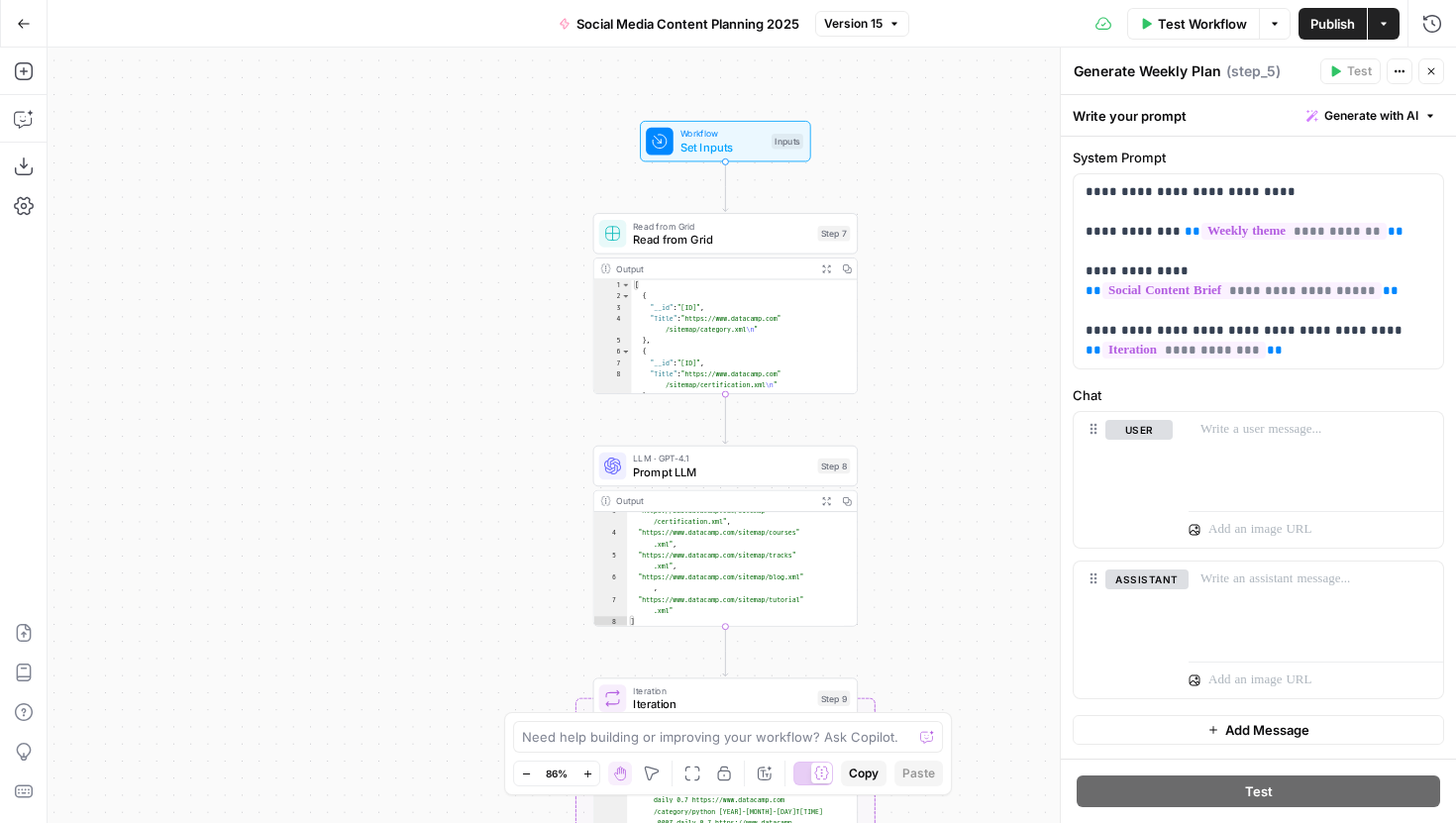 drag, startPoint x: 964, startPoint y: 365, endPoint x: 955, endPoint y: 749, distance: 384.10545 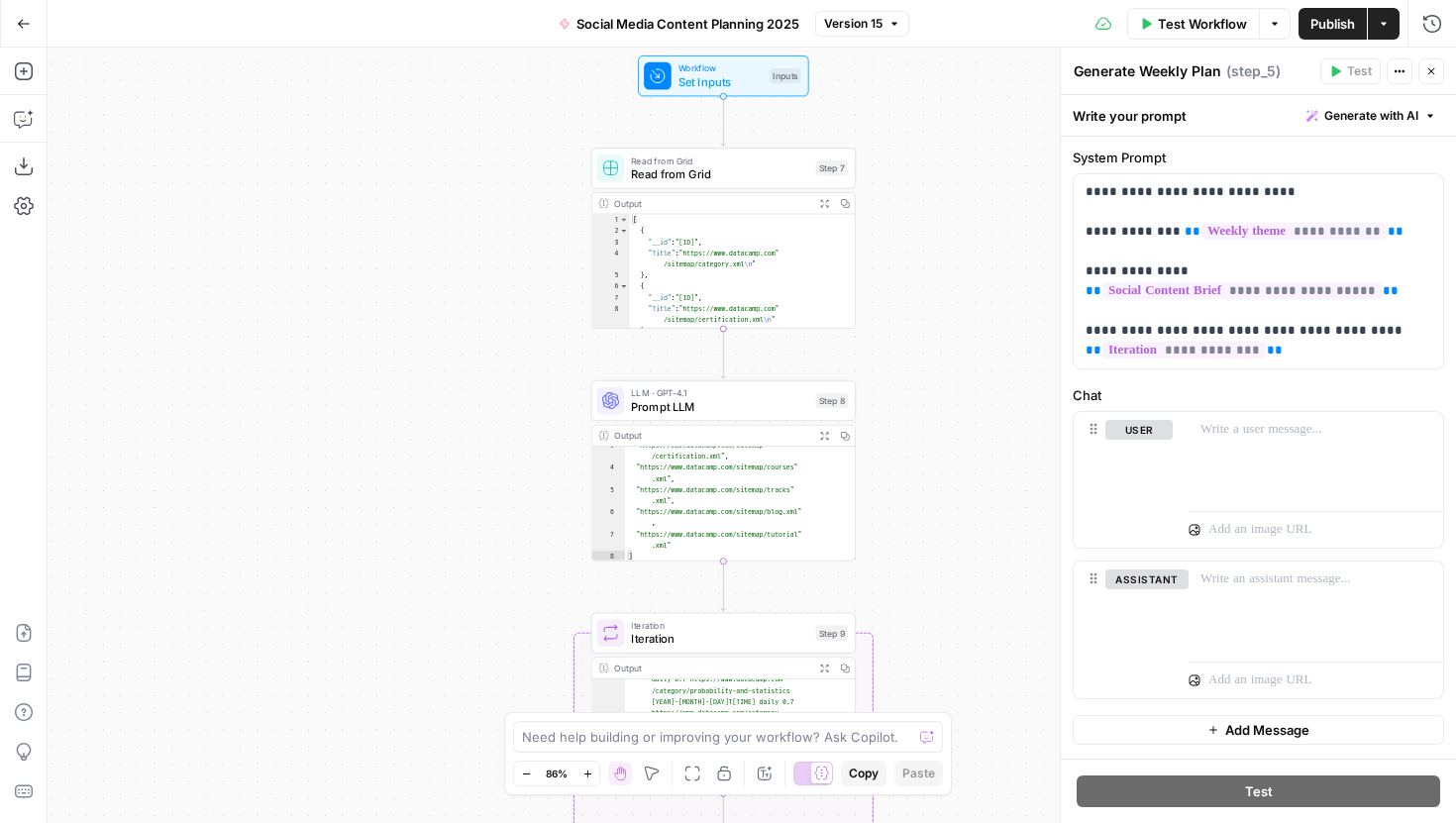 drag, startPoint x: 983, startPoint y: 478, endPoint x: 983, endPoint y: 381, distance: 97 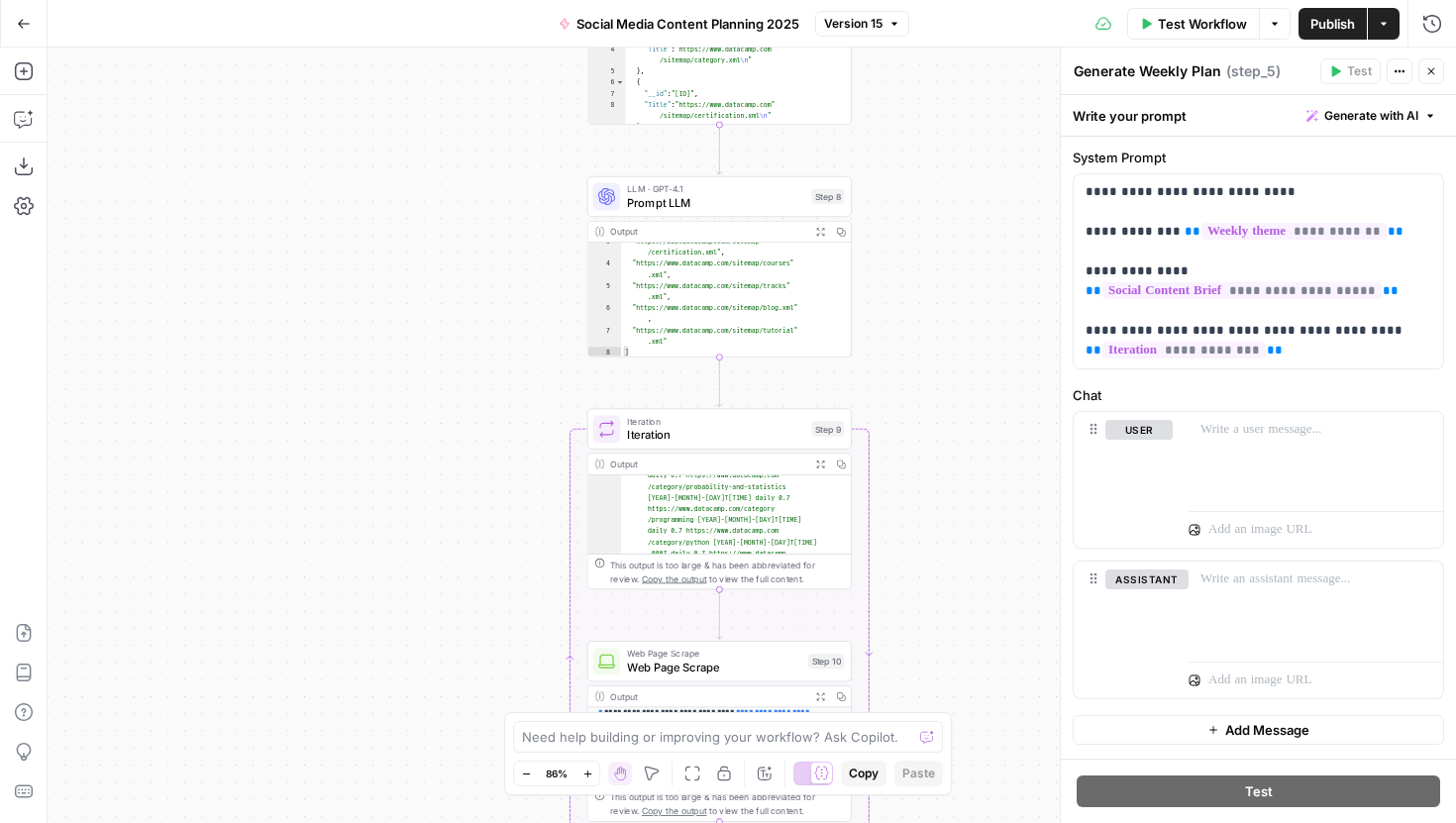 drag, startPoint x: 963, startPoint y: 418, endPoint x: 963, endPoint y: 175, distance: 243 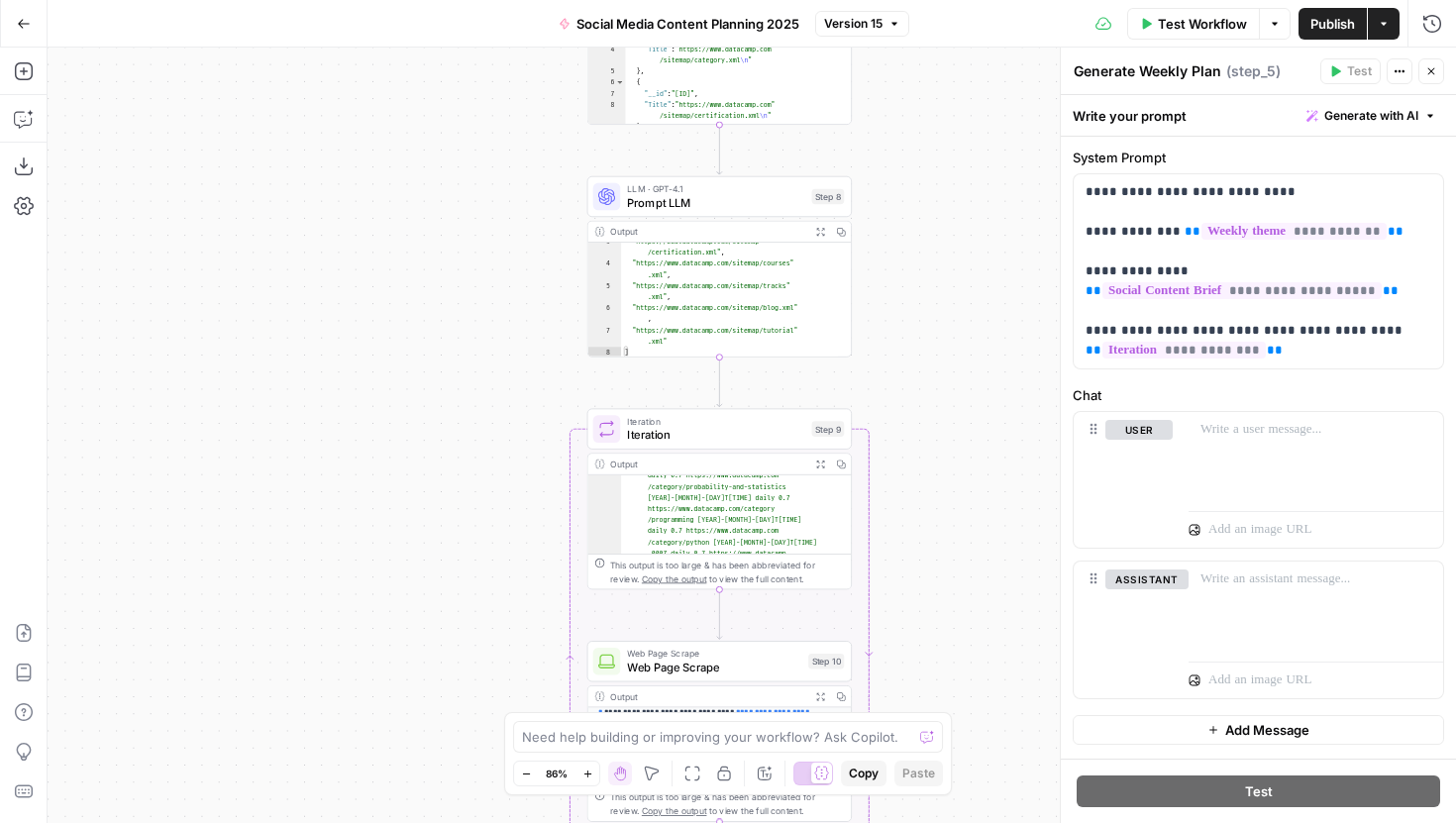 click on "Workflow Set Inputs Inputs Read from Grid Read from Grid Step 7 Output Expand Output Copy 1 2 3 4 5 6 7 8 9 10 [    {      "__id" :  "8377789" ,      "Title" :  "https://www.datacamp.com          /sitemap/category.xml \n "    } ,    {      "__id" :  "8377790" ,      "Title" :  "https://www.datacamp.com          /sitemap/certification.xml \n "    } ,    {     XXXXXXXXXXXXXXXXXXXXXXXXXXXXXXXXXXXXXXXXXXXXXXXXXXXXXXXXXXXXXXXXXXXXXXXXXXXXXXXXXXXXXXXXXXXXXXXXXXXXXXXXXXXXXXXXXXXXXXXXXXXXXXXXXXXXXXXXXXXXXXXXXXXXXXXXXXXXXXXXXXXXXXXXXXXXXXXXXXXXXXXXXXXXXXXXXXXXXXXXXXXXXXXXXXXXXXXXXXXXXXXXXXXXXXXXXXXXXXXXXXXXXXXXXXXXXXXXXXXXXXXXXXXXXXXXXXXXXXXXXXXXXXXXXXXXXXXXXXXXXXXXXXXXXXXXXXXXXXXXXXXXXXXXXXXXXXXXXXXXXXXXXXXXXXXXXXXXXXXXXXXXXXXXXXXXXXXXXXXXXXXXXXXXXXXXXXXXXXXXXXXXXXXXXXXXXXXXXXXXXXXXXXXXXXXXXXXXXXXXXXXXXXXXXXXXXXXXXXXXXXXXXXXXXXXXXXXXXXXXXXXXXXXXXXXXXXXXXXXXXXXXXXXXXXXX LLM · GPT-4.1 Prompt LLM Step 8 Output Expand Output Copy 3 4 5 6 7 8    "https://www.datacamp.com/sitemap        ,    .xml"" at bounding box center [752, 435] 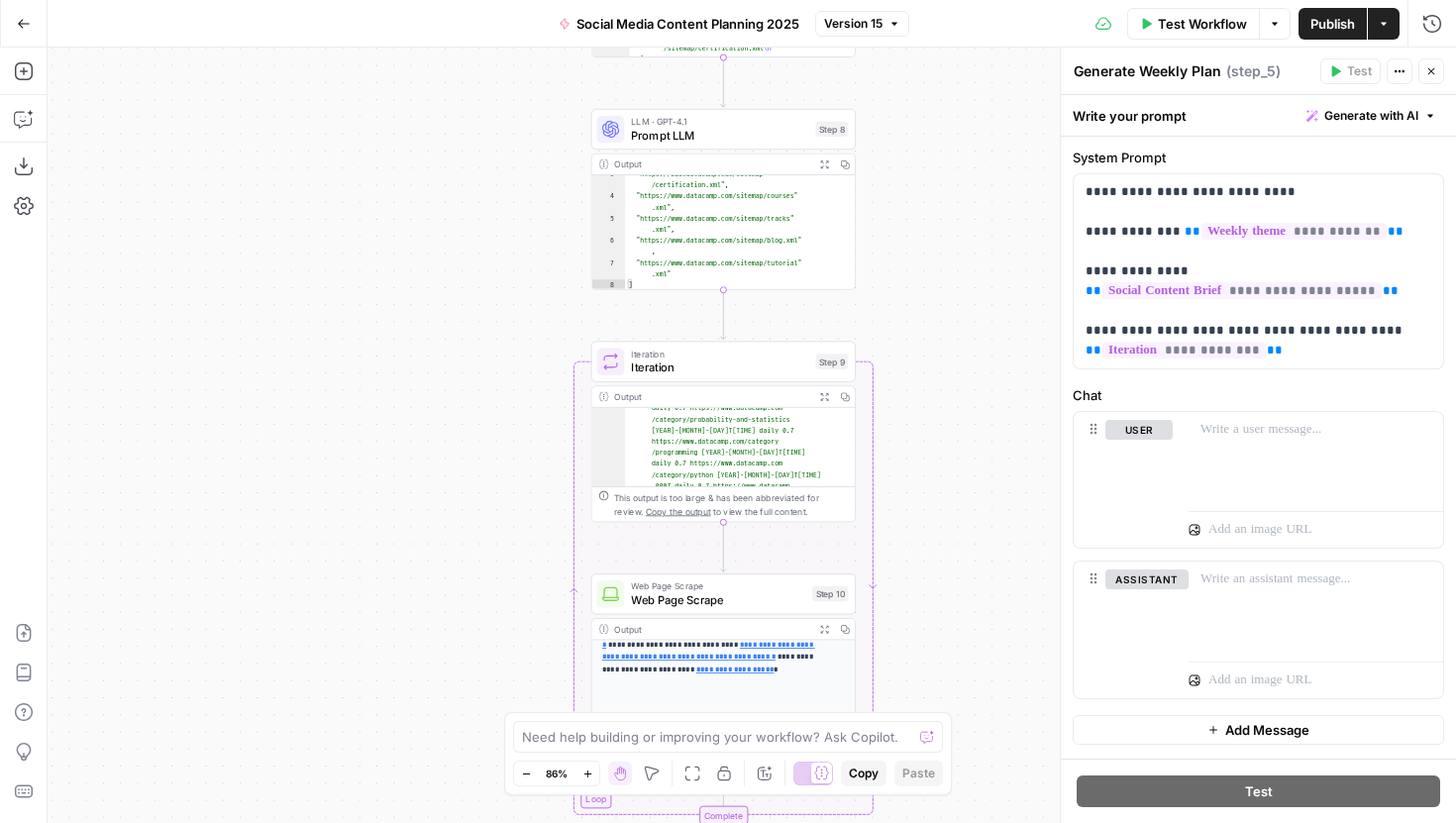 click on "Workflow Set Inputs Inputs Read from Grid Read from Grid Step 7 Output Expand Output Copy 1 2 3 4 5 6 7 8 9 10 [    {      "__id" :  "8377789" ,      "Title" :  "https://www.datacamp.com          /sitemap/category.xml \n "    } ,    {      "__id" :  "8377790" ,      "Title" :  "https://www.datacamp.com          /sitemap/certification.xml \n "    } ,    {     XXXXXXXXXXXXXXXXXXXXXXXXXXXXXXXXXXXXXXXXXXXXXXXXXXXXXXXXXXXXXXXXXXXXXXXXXXXXXXXXXXXXXXXXXXXXXXXXXXXXXXXXXXXXXXXXXXXXXXXXXXXXXXXXXXXXXXXXXXXXXXXXXXXXXXXXXXXXXXXXXXXXXXXXXXXXXXXXXXXXXXXXXXXXXXXXXXXXXXXXXXXXXXXXXXXXXXXXXXXXXXXXXXXXXXXXXXXXXXXXXXXXXXXXXXXXXXXXXXXXXXXXXXXXXXXXXXXXXXXXXXXXXXXXXXXXXXXXXXXXXXXXXXXXXXXXXXXXXXXXXXXXXXXXXXXXXXXXXXXXXXXXXXXXXXXXXXXXXXXXXXXXXXXXXXXXXXXXXXXXXXXXXXXXXXXXXXXXXXXXXXXXXXXXXXXXXXXXXXXXXXXXXXXXXXXXXXXXXXXXXXXXXXXXXXXXXXXXXXXXXXXXXXXXXXXXXXXXXXXXXXXXXXXXXXXXXXXXXXXXXXXXXXXXXXXX LLM · GPT-4.1 Prompt LLM Step 8 Output Expand Output Copy 3 4 5 6 7 8    "https://www.datacamp.com/sitemap        ,    .xml"" at bounding box center (752, 435) 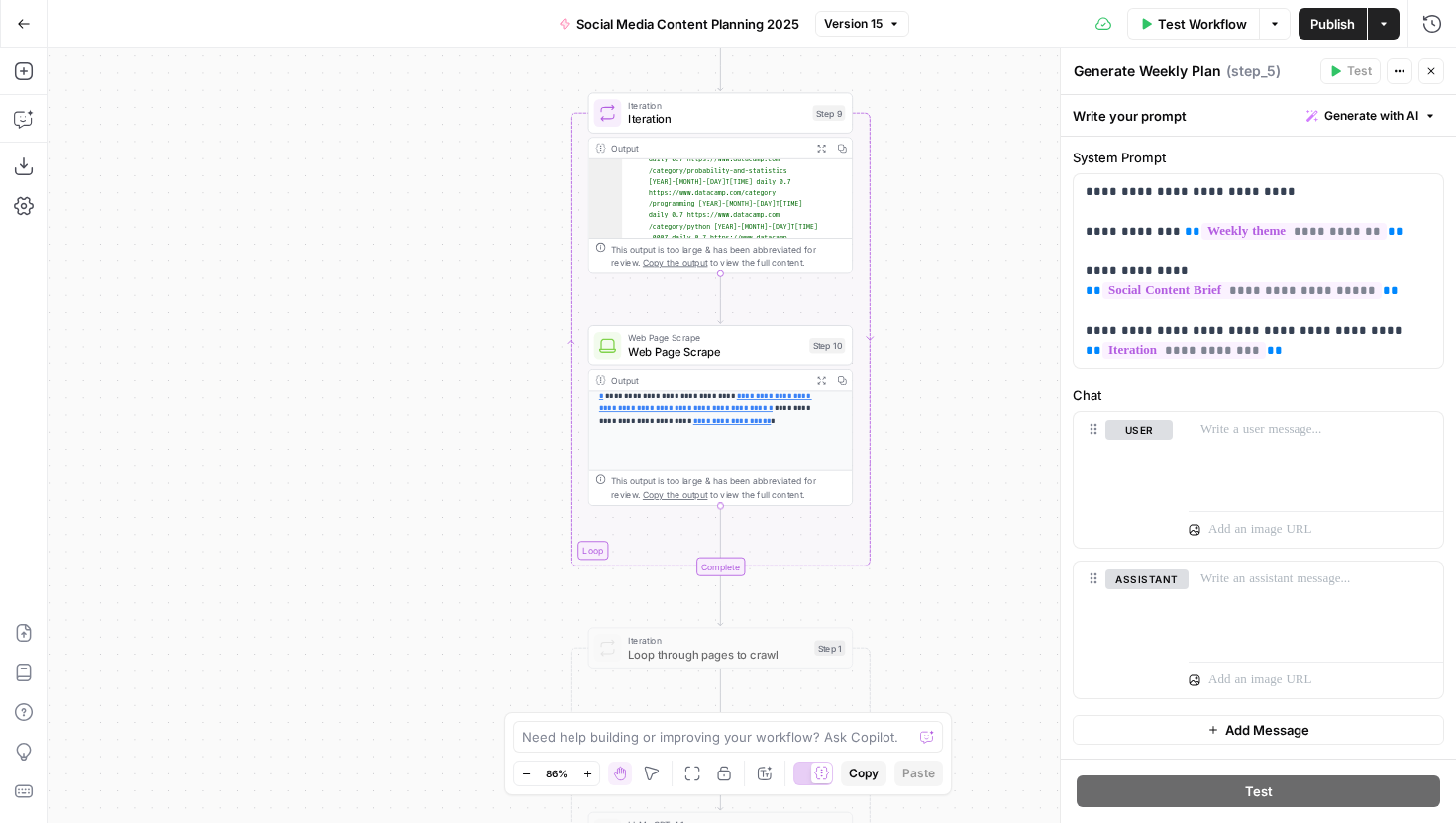 drag, startPoint x: 998, startPoint y: 512, endPoint x: 992, endPoint y: 268, distance: 244.07376 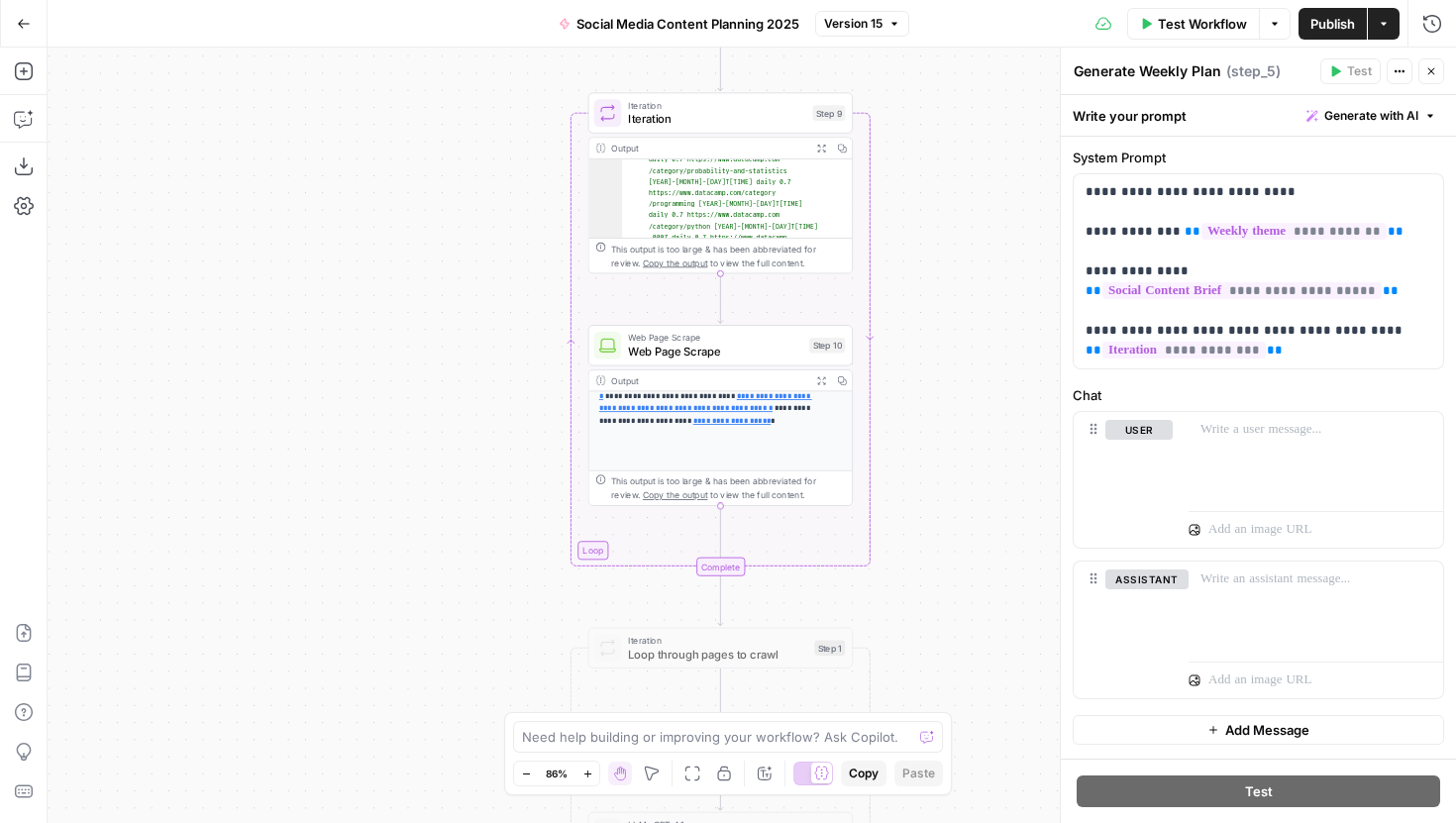 click on "Workflow Set Inputs Inputs Read from Grid Read from Grid Step 7 Output Expand Output Copy 1 2 3 4 5 6 7 8 9 10 [    {      "__id" :  "8377789" ,      "Title" :  "https://www.datacamp.com          /sitemap/category.xml \n "    } ,    {      "__id" :  "8377790" ,      "Title" :  "https://www.datacamp.com          /sitemap/certification.xml \n "    } ,    {     XXXXXXXXXXXXXXXXXXXXXXXXXXXXXXXXXXXXXXXXXXXXXXXXXXXXXXXXXXXXXXXXXXXXXXXXXXXXXXXXXXXXXXXXXXXXXXXXXXXXXXXXXXXXXXXXXXXXXXXXXXXXXXXXXXXXXXXXXXXXXXXXXXXXXXXXXXXXXXXXXXXXXXXXXXXXXXXXXXXXXXXXXXXXXXXXXXXXXXXXXXXXXXXXXXXXXXXXXXXXXXXXXXXXXXXXXXXXXXXXXXXXXXXXXXXXXXXXXXXXXXXXXXXXXXXXXXXXXXXXXXXXXXXXXXXXXXXXXXXXXXXXXXXXXXXXXXXXXXXXXXXXXXXXXXXXXXXXXXXXXXXXXXXXXXXXXXXXXXXXXXXXXXXXXXXXXXXXXXXXXXXXXXXXXXXXXXXXXXXXXXXXXXXXXXXXXXXXXXXXXXXXXXXXXXXXXXXXXXXXXXXXXXXXXXXXXXXXXXXXXXXXXXXXXXXXXXXXXXXXXXXXXXXXXXXXXXXXXXXXXXXXXXXXXXXX LLM · GPT-4.1 Prompt LLM Step 8 Output Expand Output Copy 3 4 5 6 7 8    "https://www.datacamp.com/sitemap        ,    .xml"" at bounding box center (752, 435) 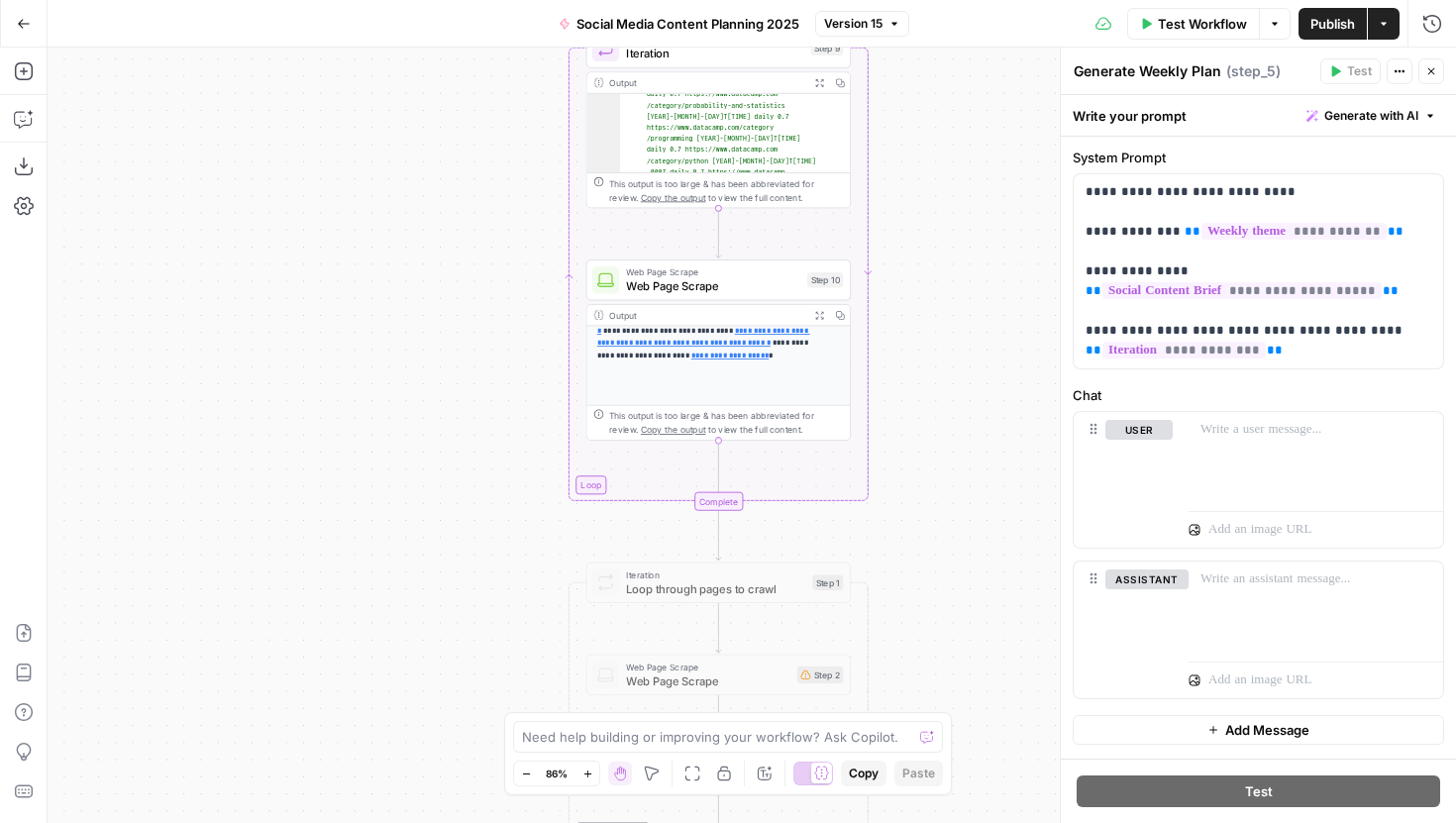 drag, startPoint x: 992, startPoint y: 268, endPoint x: 986, endPoint y: 142, distance: 126.14278 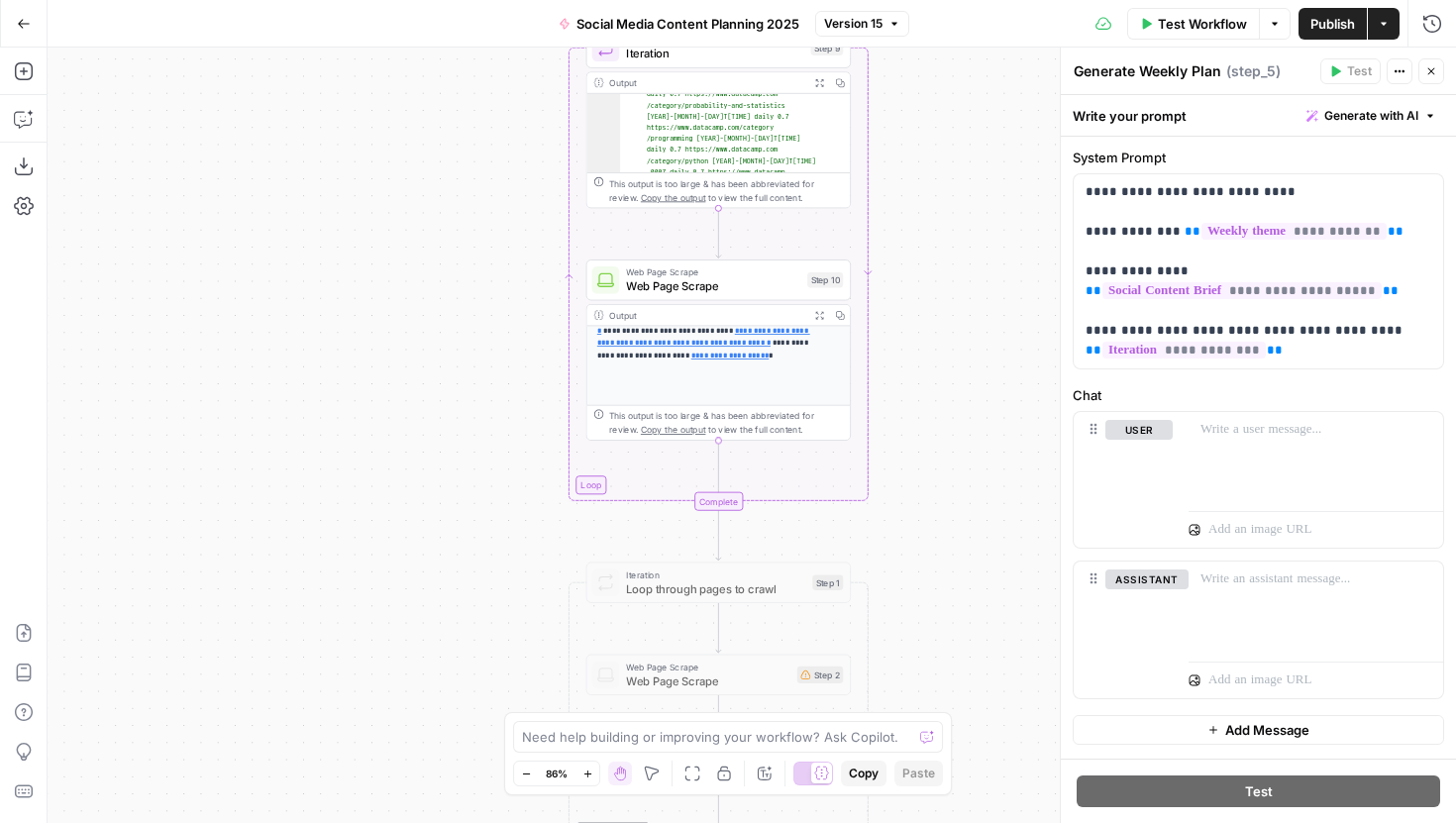 click on "Workflow Set Inputs Inputs Read from Grid Read from Grid Step 7 Output Expand Output Copy 1 2 3 4 5 6 7 8 9 10 [    {      "__id" :  "8377789" ,      "Title" :  "https://www.datacamp.com          /sitemap/category.xml \n "    } ,    {      "__id" :  "8377790" ,      "Title" :  "https://www.datacamp.com          /sitemap/certification.xml \n "    } ,    {     XXXXXXXXXXXXXXXXXXXXXXXXXXXXXXXXXXXXXXXXXXXXXXXXXXXXXXXXXXXXXXXXXXXXXXXXXXXXXXXXXXXXXXXXXXXXXXXXXXXXXXXXXXXXXXXXXXXXXXXXXXXXXXXXXXXXXXXXXXXXXXXXXXXXXXXXXXXXXXXXXXXXXXXXXXXXXXXXXXXXXXXXXXXXXXXXXXXXXXXXXXXXXXXXXXXXXXXXXXXXXXXXXXXXXXXXXXXXXXXXXXXXXXXXXXXXXXXXXXXXXXXXXXXXXXXXXXXXXXXXXXXXXXXXXXXXXXXXXXXXXXXXXXXXXXXXXXXXXXXXXXXXXXXXXXXXXXXXXXXXXXXXXXXXXXXXXXXXXXXXXXXXXXXXXXXXXXXXXXXXXXXXXXXXXXXXXXXXXXXXXXXXXXXXXXXXXXXXXXXXXXXXXXXXXXXXXXXXXXXXXXXXXXXXXXXXXXXXXXXXXXXXXXXXXXXXXXXXXXXXXXXXXXXXXXXXXXXXXXXXXXXXXXXXXXXX LLM · GPT-4.1 Prompt LLM Step 8 Output Expand Output Copy 3 4 5 6 7 8    "https://www.datacamp.com/sitemap        ,    .xml"" at bounding box center (752, 435) 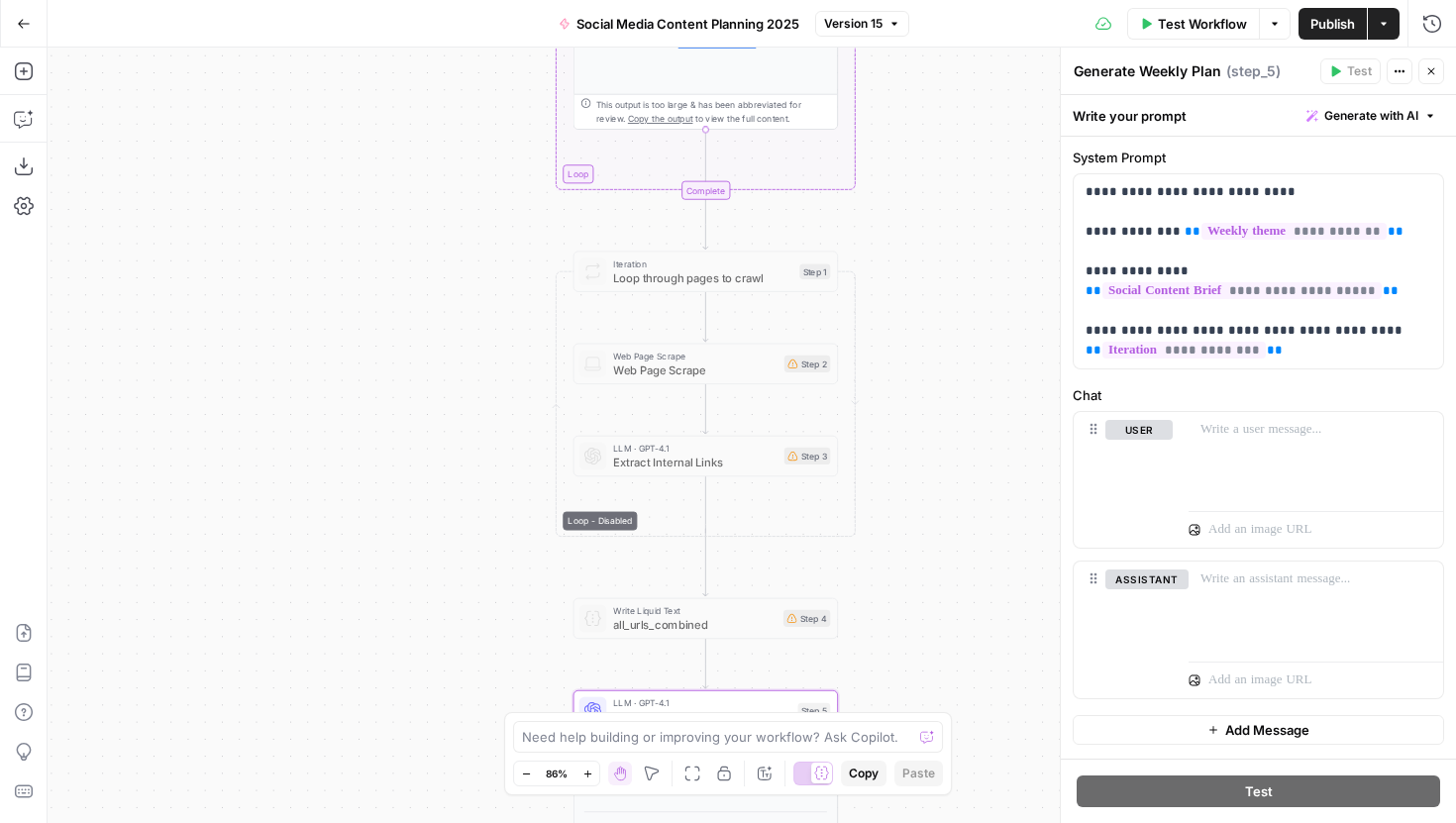 drag, startPoint x: 937, startPoint y: 412, endPoint x: 929, endPoint y: 167, distance: 245.13058 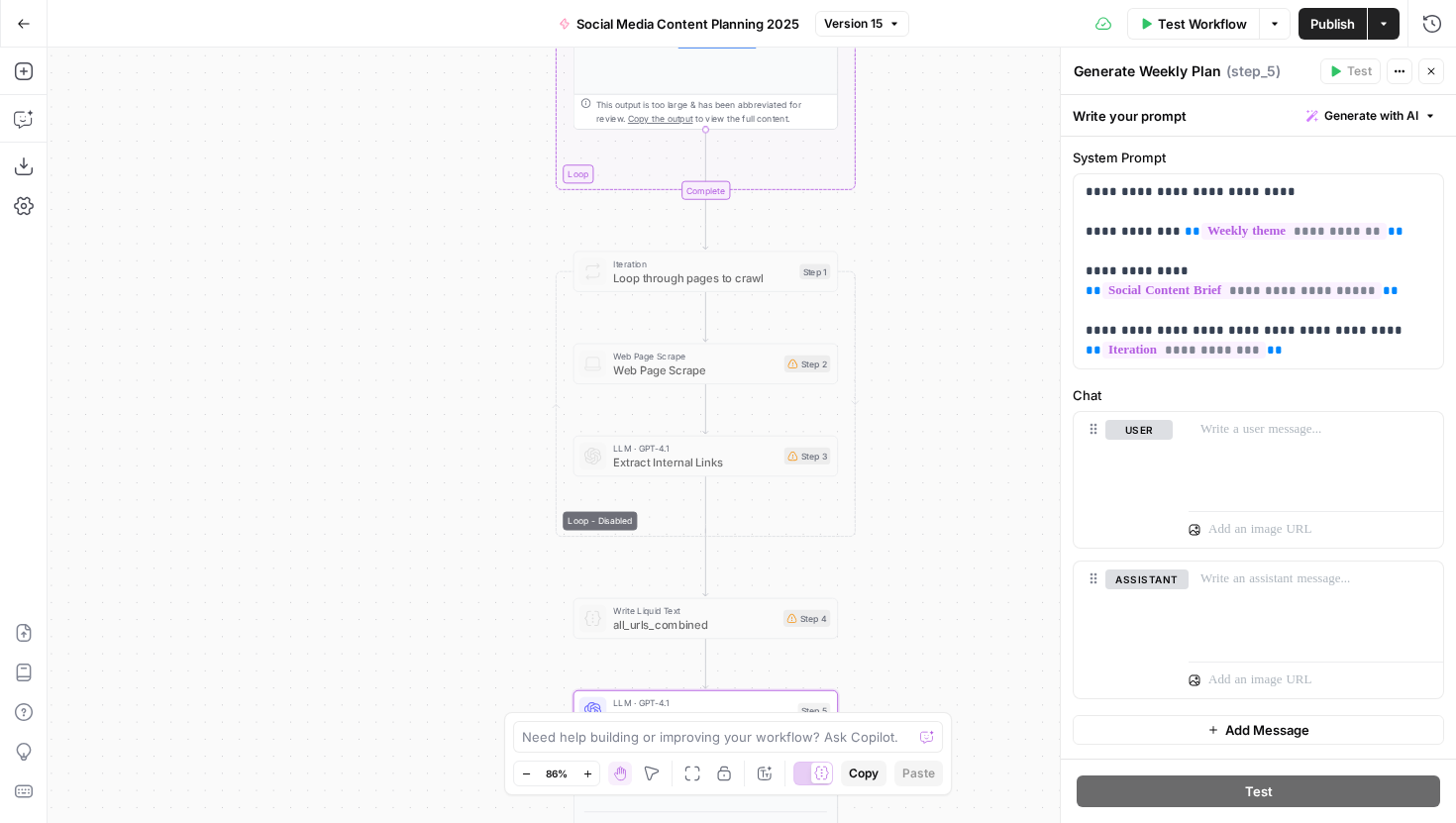 click on "Workflow Set Inputs Inputs Read from Grid Read from Grid Step 7 Output Expand Output Copy 1 2 3 4 5 6 7 8 9 10 [    {      "__id" :  "8377789" ,      "Title" :  "https://www.datacamp.com          /sitemap/category.xml \n "    } ,    {      "__id" :  "8377790" ,      "Title" :  "https://www.datacamp.com          /sitemap/certification.xml \n "    } ,    {     XXXXXXXXXXXXXXXXXXXXXXXXXXXXXXXXXXXXXXXXXXXXXXXXXXXXXXXXXXXXXXXXXXXXXXXXXXXXXXXXXXXXXXXXXXXXXXXXXXXXXXXXXXXXXXXXXXXXXXXXXXXXXXXXXXXXXXXXXXXXXXXXXXXXXXXXXXXXXXXXXXXXXXXXXXXXXXXXXXXXXXXXXXXXXXXXXXXXXXXXXXXXXXXXXXXXXXXXXXXXXXXXXXXXXXXXXXXXXXXXXXXXXXXXXXXXXXXXXXXXXXXXXXXXXXXXXXXXXXXXXXXXXXXXXXXXXXXXXXXXXXXXXXXXXXXXXXXXXXXXXXXXXXXXXXXXXXXXXXXXXXXXXXXXXXXXXXXXXXXXXXXXXXXXXXXXXXXXXXXXXXXXXXXXXXXXXXXXXXXXXXXXXXXXXXXXXXXXXXXXXXXXXXXXXXXXXXXXXXXXXXXXXXXXXXXXXXXXXXXXXXXXXXXXXXXXXXXXXXXXXXXXXXXXXXXXXXXXXXXXXXXXXXXXXXXX LLM · GPT-4.1 Prompt LLM Step 8 Output Expand Output Copy 3 4 5 6 7 8    "https://www.datacamp.com/sitemap        ,    .xml"" at bounding box center (752, 435) 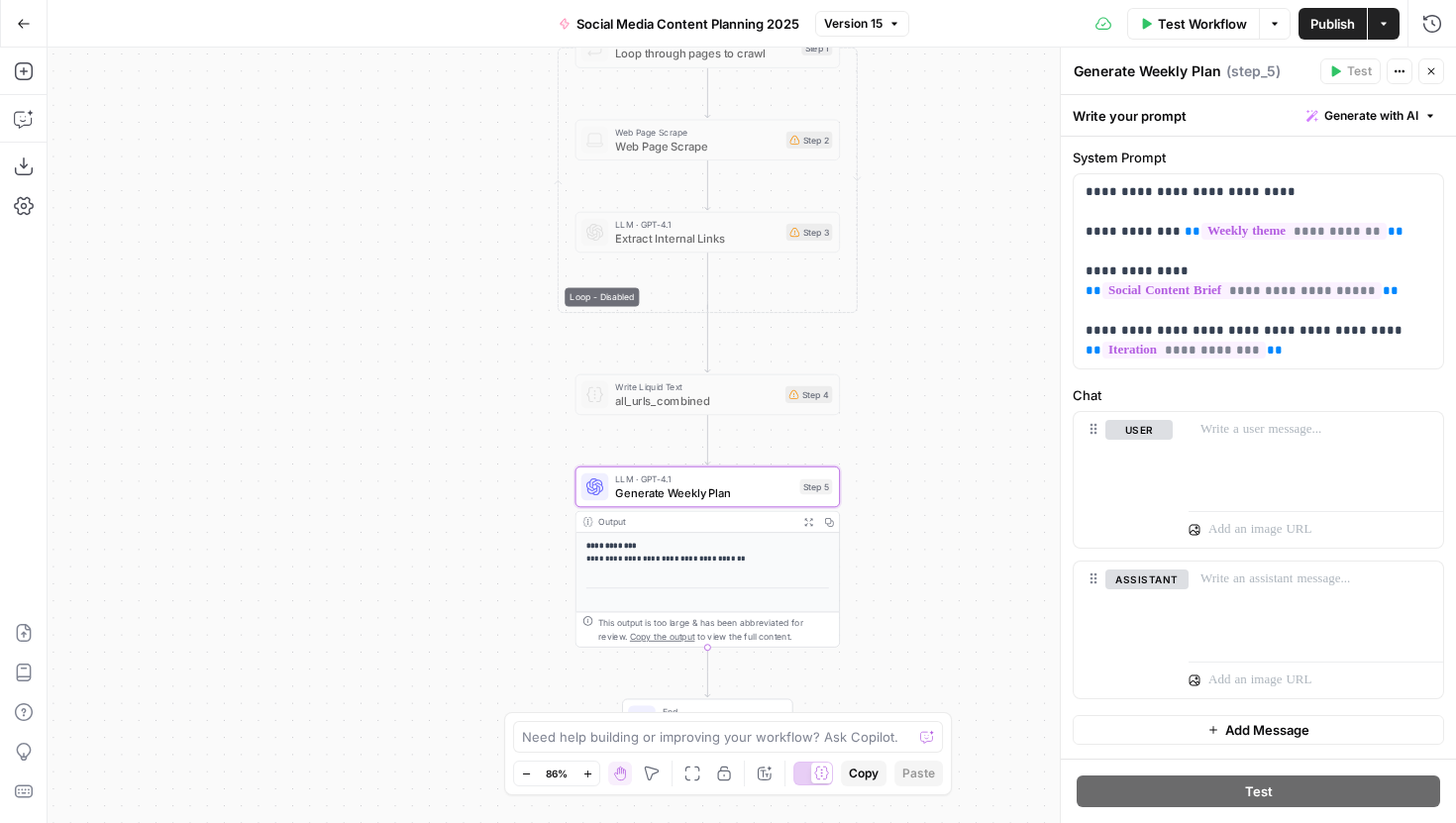 drag, startPoint x: 937, startPoint y: 411, endPoint x: 939, endPoint y: 187, distance: 224.00893 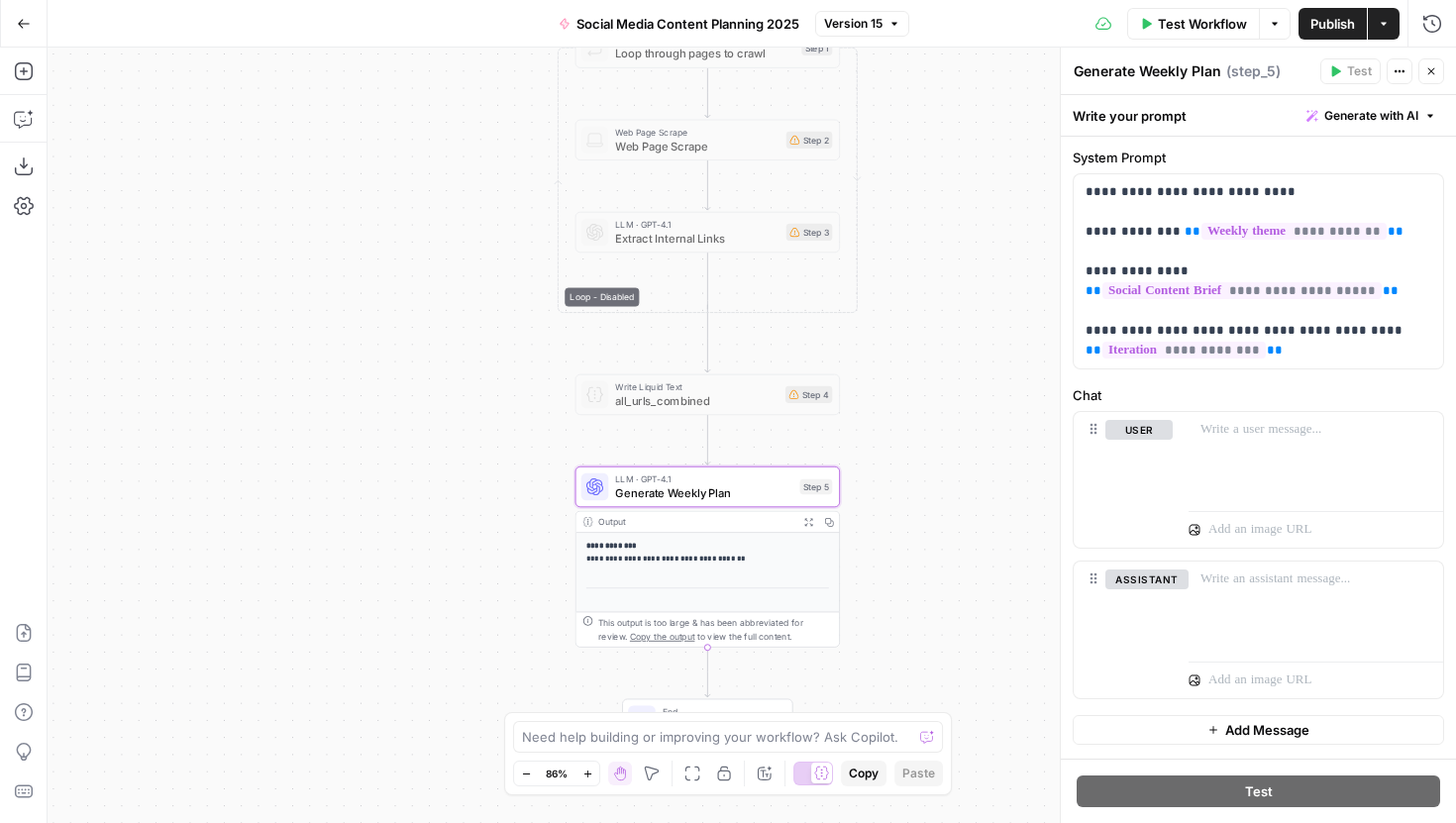 click on "Workflow Set Inputs Inputs Read from Grid Read from Grid Step 7 Output Expand Output Copy 1 2 3 4 5 6 7 8 9 10 [    {      "__id" :  "8377789" ,      "Title" :  "https://www.datacamp.com          /sitemap/category.xml \n "    } ,    {      "__id" :  "8377790" ,      "Title" :  "https://www.datacamp.com          /sitemap/certification.xml \n "    } ,    {     XXXXXXXXXXXXXXXXXXXXXXXXXXXXXXXXXXXXXXXXXXXXXXXXXXXXXXXXXXXXXXXXXXXXXXXXXXXXXXXXXXXXXXXXXXXXXXXXXXXXXXXXXXXXXXXXXXXXXXXXXXXXXXXXXXXXXXXXXXXXXXXXXXXXXXXXXXXXXXXXXXXXXXXXXXXXXXXXXXXXXXXXXXXXXXXXXXXXXXXXXXXXXXXXXXXXXXXXXXXXXXXXXXXXXXXXXXXXXXXXXXXXXXXXXXXXXXXXXXXXXXXXXXXXXXXXXXXXXXXXXXXXXXXXXXXXXXXXXXXXXXXXXXXXXXXXXXXXXXXXXXXXXXXXXXXXXXXXXXXXXXXXXXXXXXXXXXXXXXXXXXXXXXXXXXXXXXXXXXXXXXXXXXXXXXXXXXXXXXXXXXXXXXXXXXXXXXXXXXXXXXXXXXXXXXXXXXXXXXXXXXXXXXXXXXXXXXXXXXXXXXXXXXXXXXXXXXXXXXXXXXXXXXXXXXXXXXXXXXXXXXXXXXXXXXXX LLM · GPT-4.1 Prompt LLM Step 8 Output Expand Output Copy 3 4 5 6 7 8    "https://www.datacamp.com/sitemap        ,    .xml"" at bounding box center [752, 435] 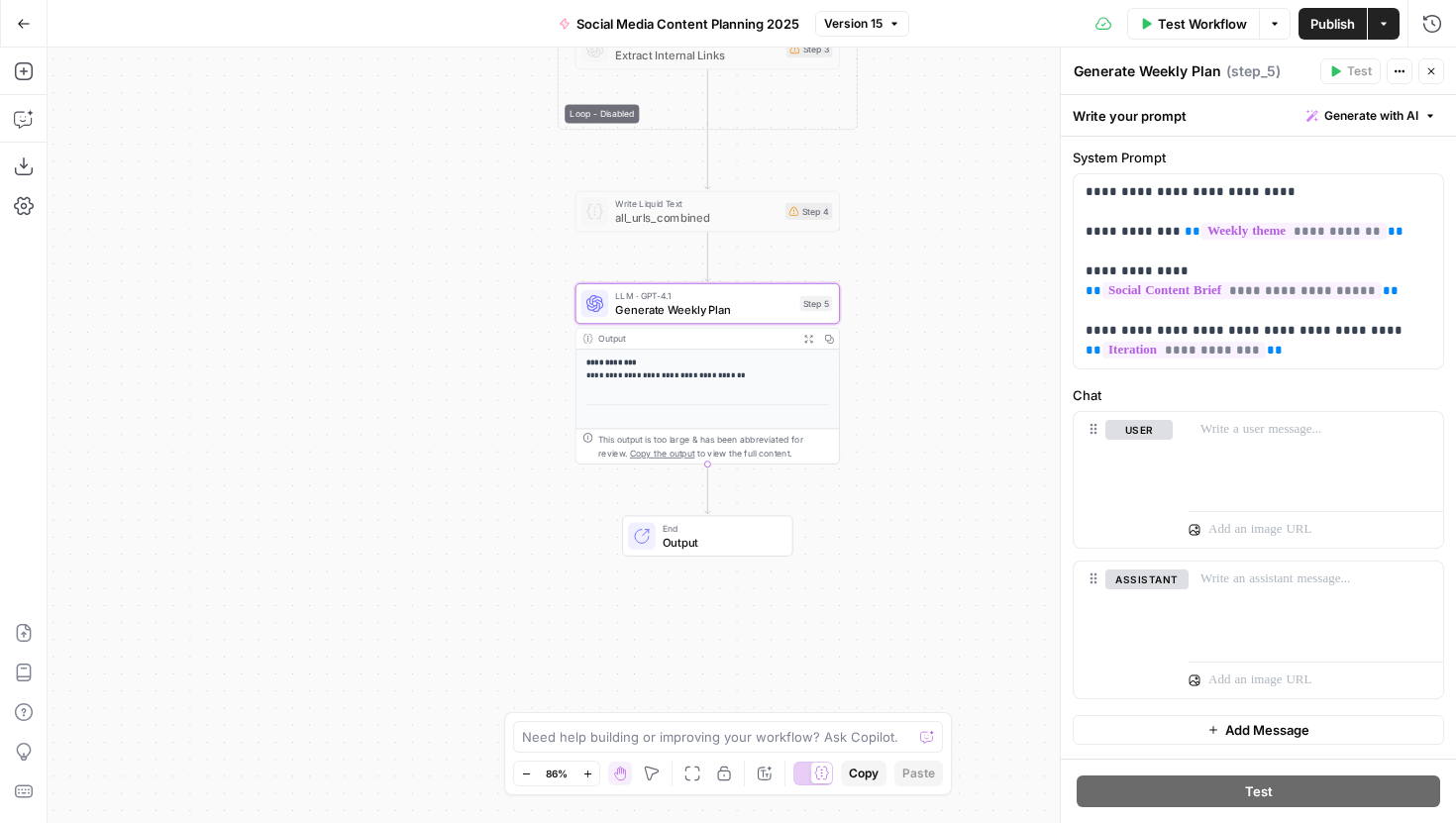drag, startPoint x: 917, startPoint y: 453, endPoint x: 918, endPoint y: 268, distance: 185.0027 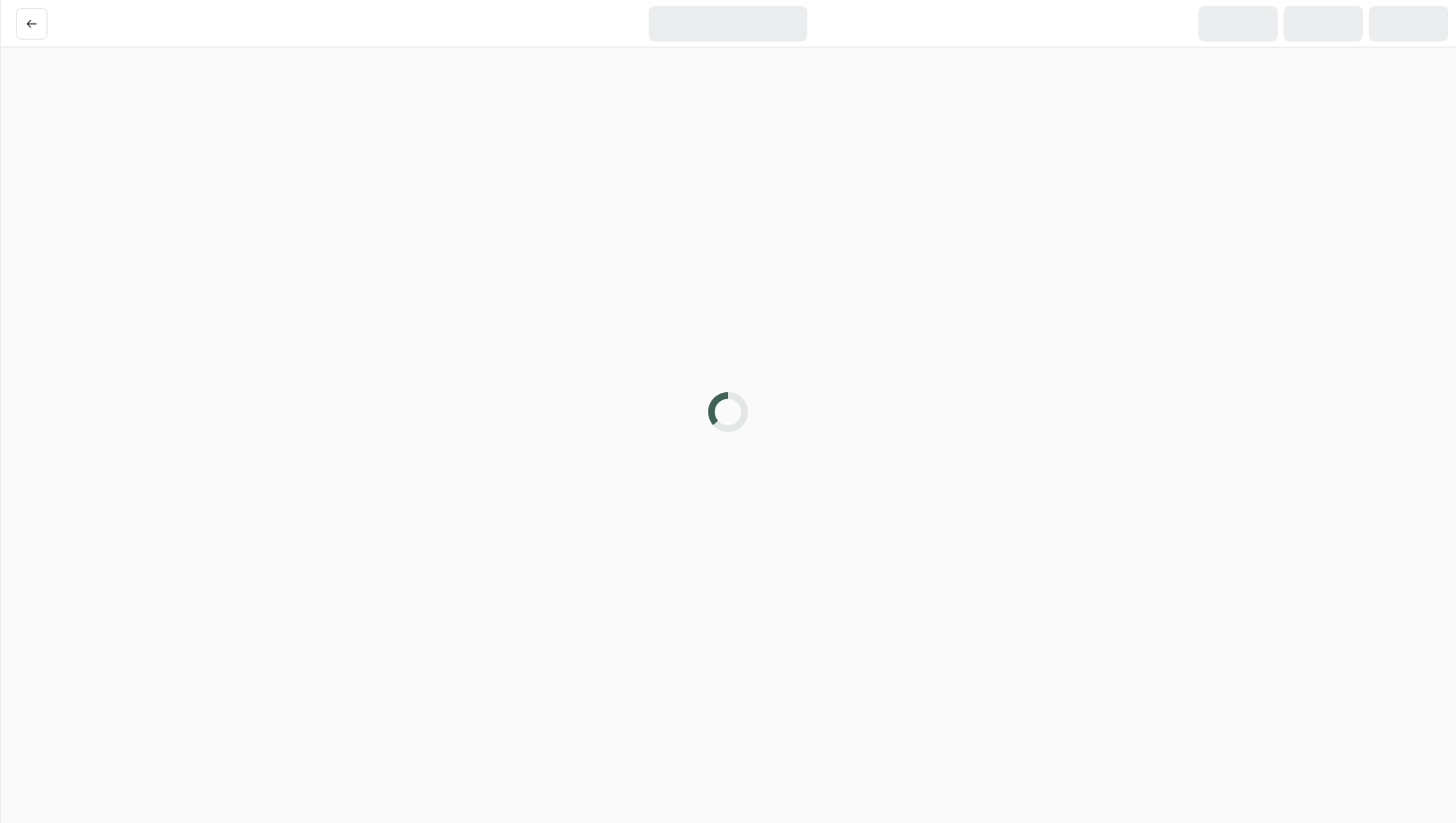 scroll, scrollTop: 0, scrollLeft: 0, axis: both 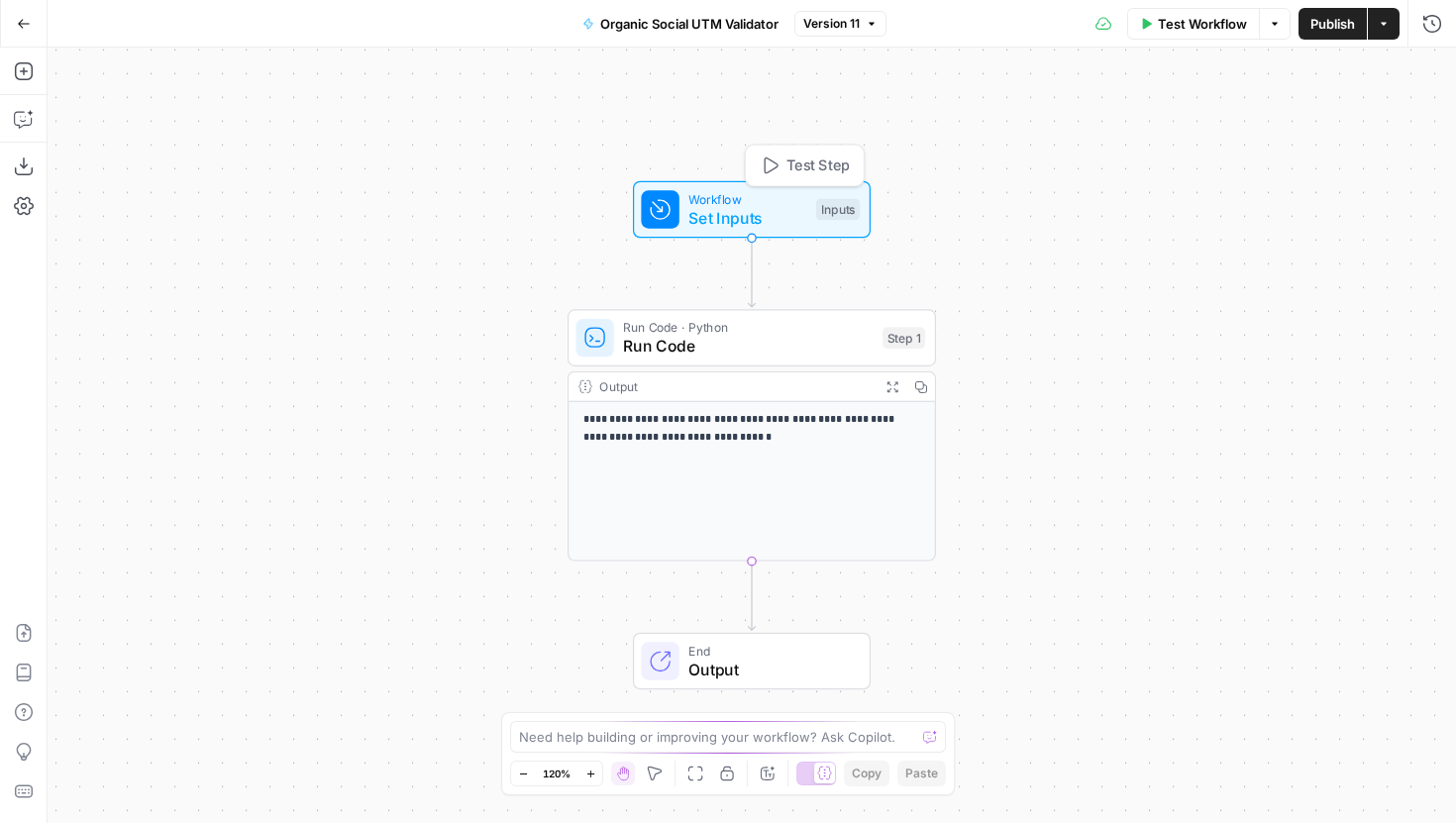 click on "Set Inputs" at bounding box center (747, 218) 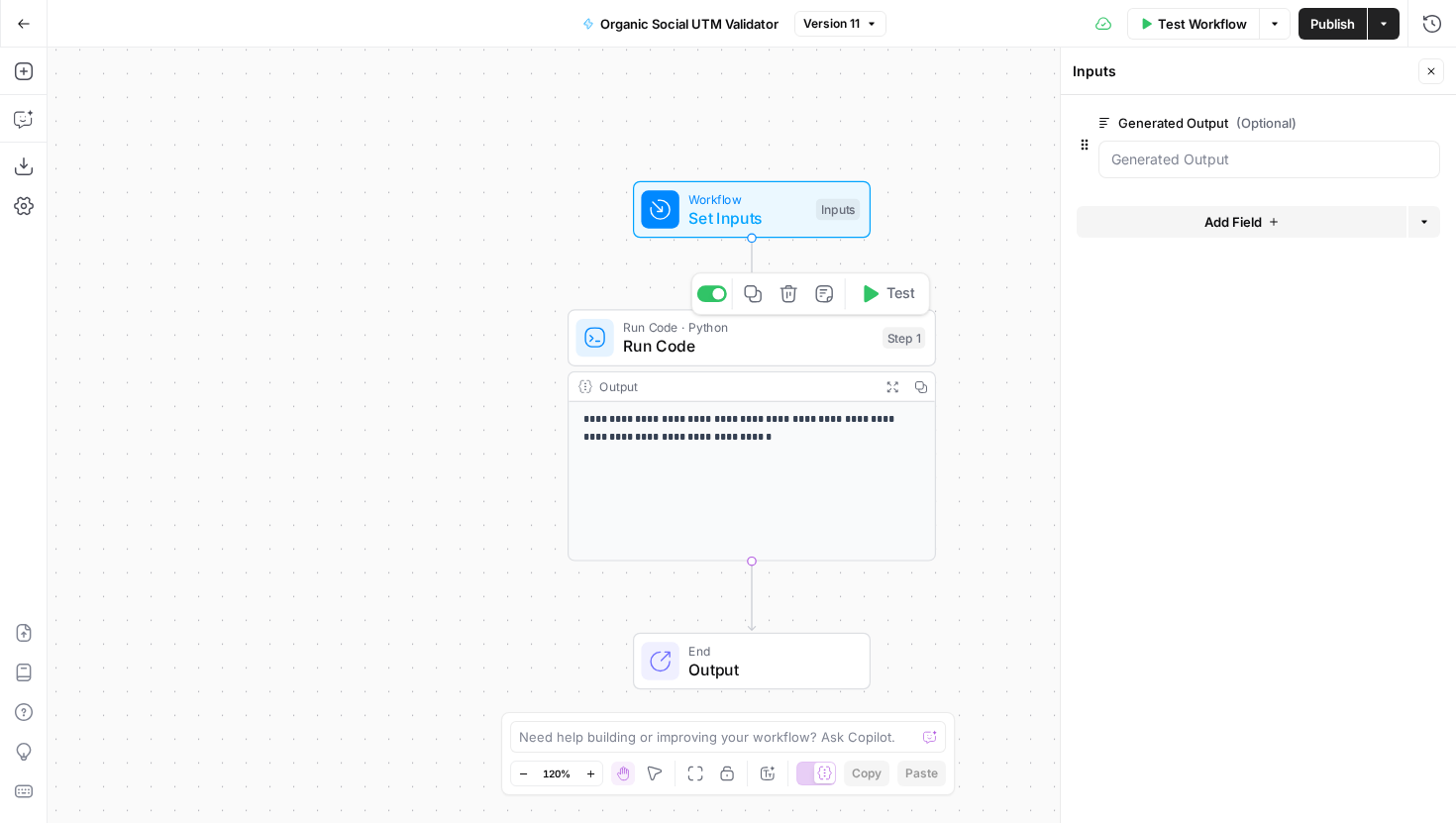 click on "Run Code · Python Run Code Step 1 Copy step Delete step Add Note Test" at bounding box center [752, 338] 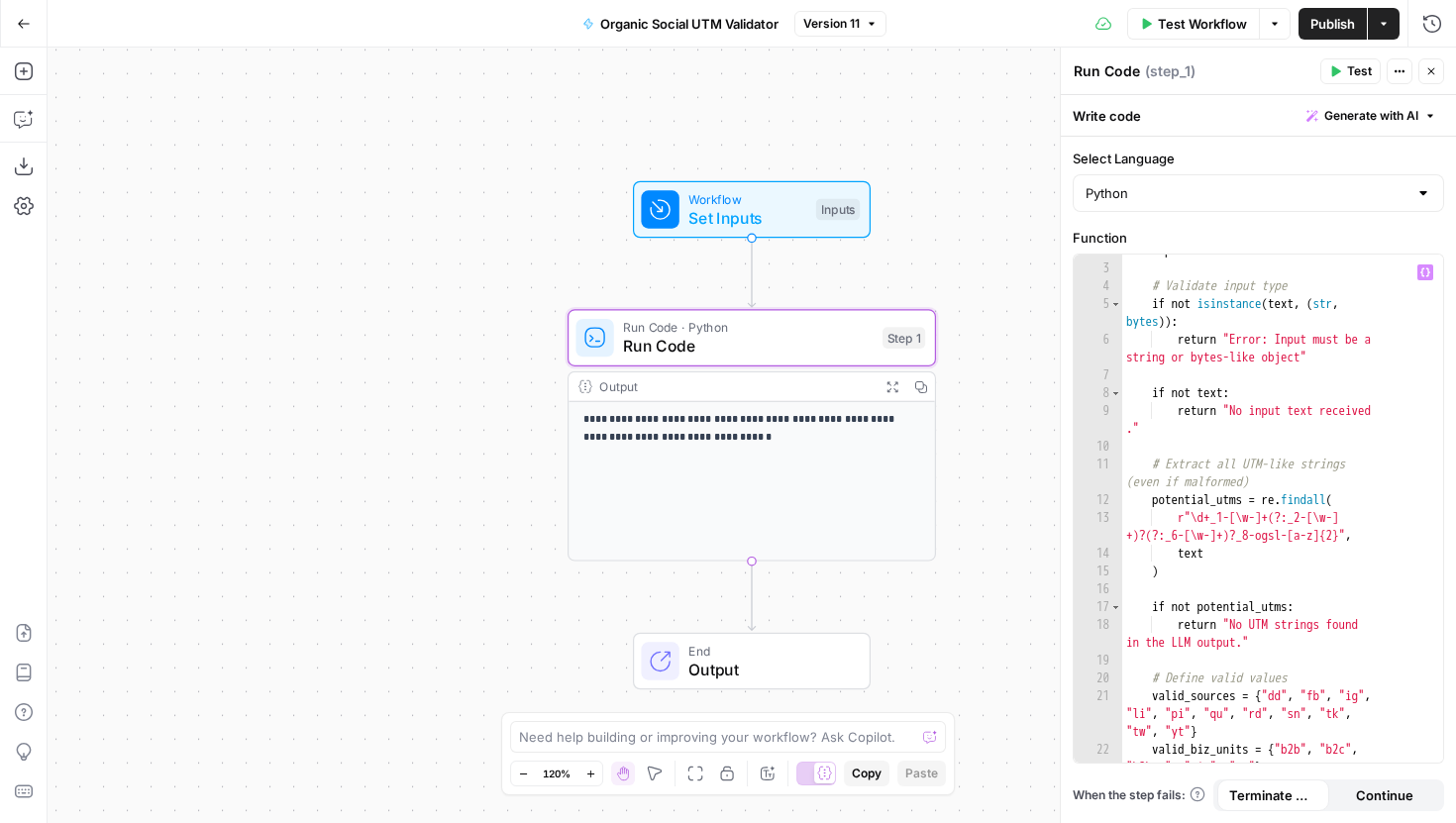 scroll, scrollTop: 0, scrollLeft: 0, axis: both 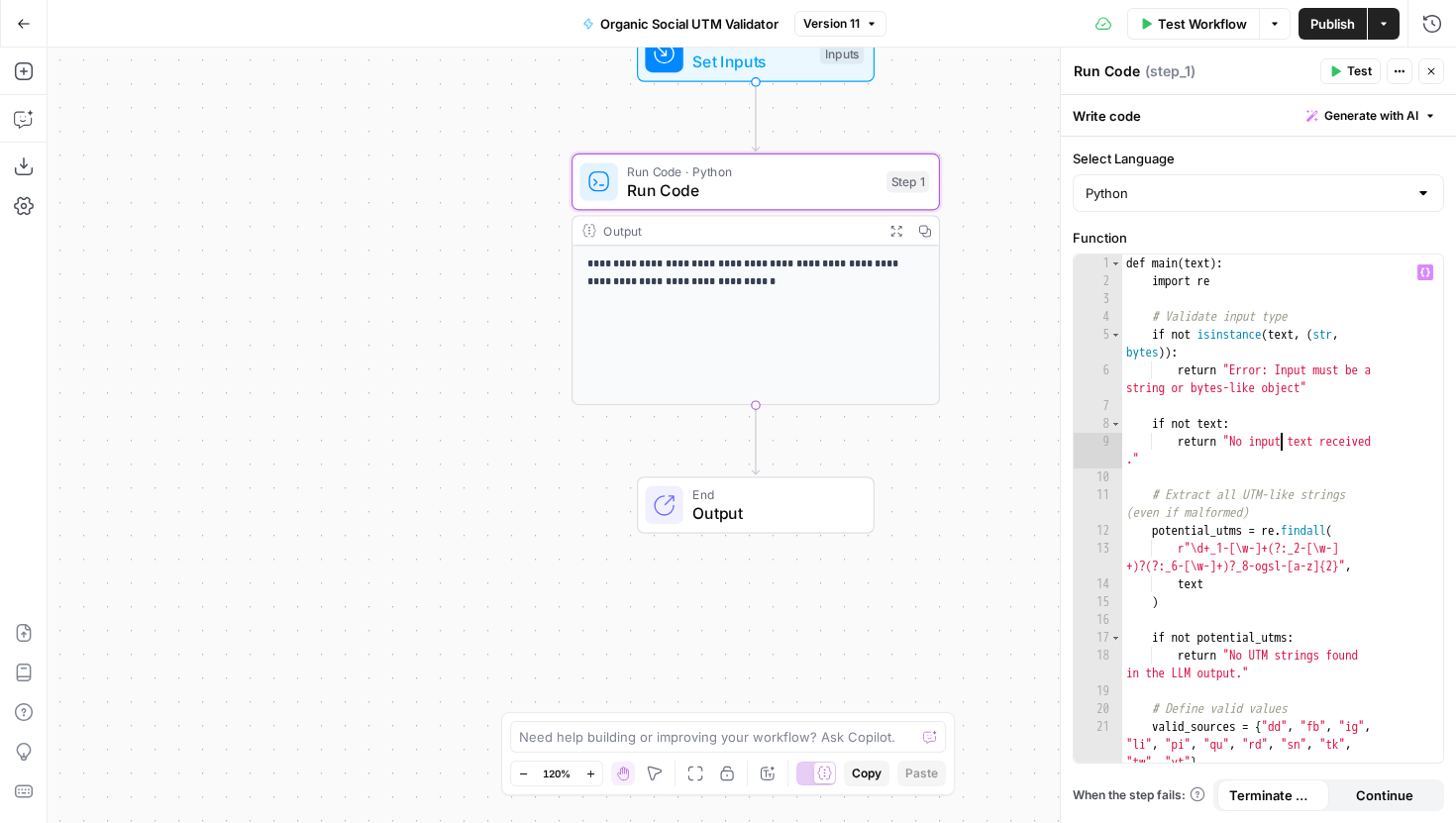 click on "def   main ( text ) :      import   re      # Validate input type      if   not   isinstance ( text ,   ( str ,   bytes )) :           return   "Error: Input must be a  string or bytes-like object"           if   not   text :           return   "No input text received ."      # Extract all UTM-like strings  (even if malformed)      potential_utms   =   re . findall (           r"\d+_1-[\w-]+(?:_2-[\w-] +)?(?:_6-[\w-]+)?_8-ogsl-[a-z]{2}" ,           text      )      if   not   potential_utms :           return   "No UTM strings found  in the LLM output."      # Define valid values      valid_sources   =   { "dd" ,   "fb" ,   "ig" ,   "li" ,   "pi" ,   "qu" ,   "rd" ,   "sn" ,   "tk" ,   "tw" ,   "yt" }      valid_biz_units   =   { "b2b" ,   "b2c" ,   "b2bss" ,   "mix" ,   "na" }" at bounding box center [1275, 535] 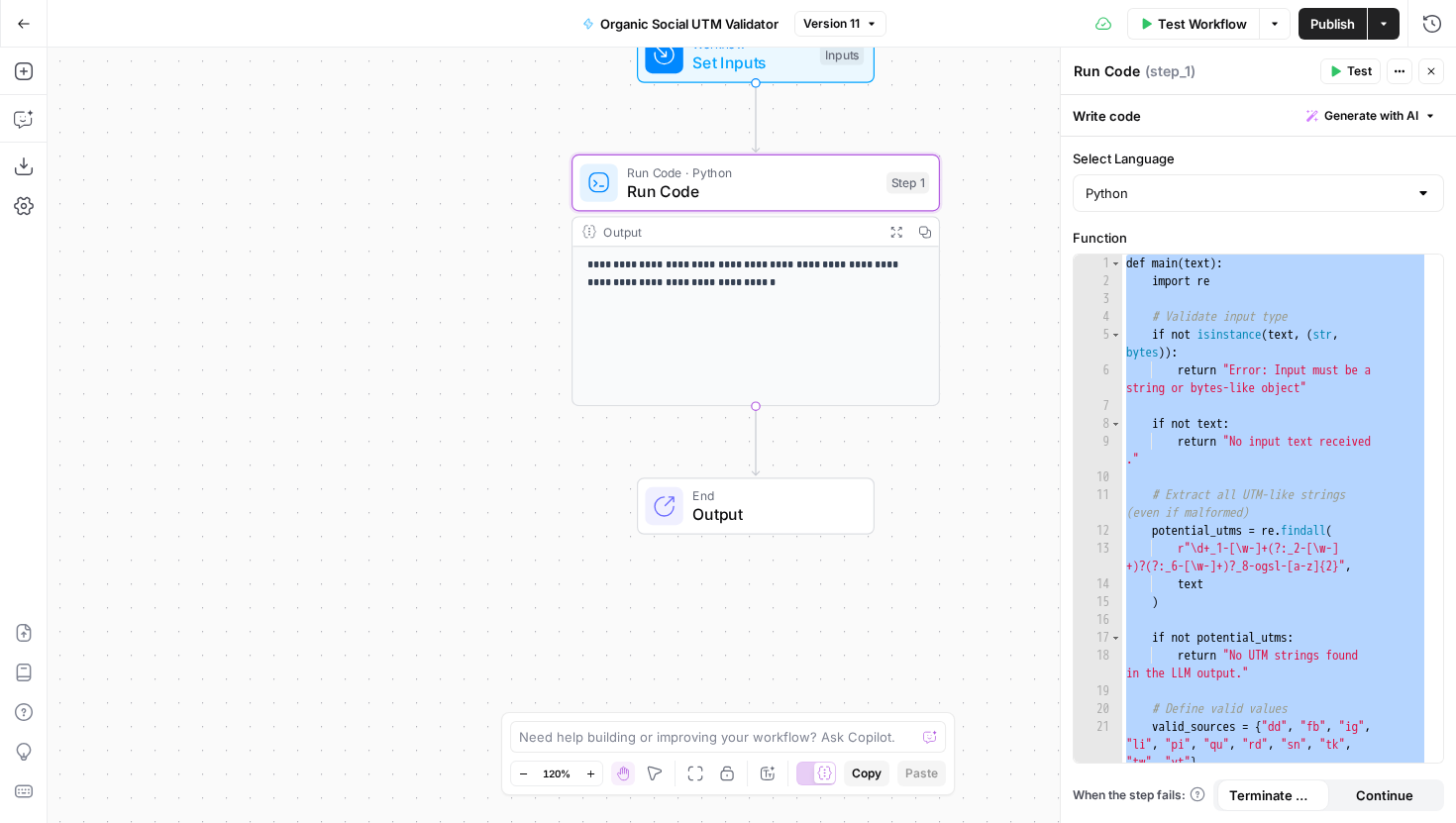 click on "Output" at bounding box center [773, 514] 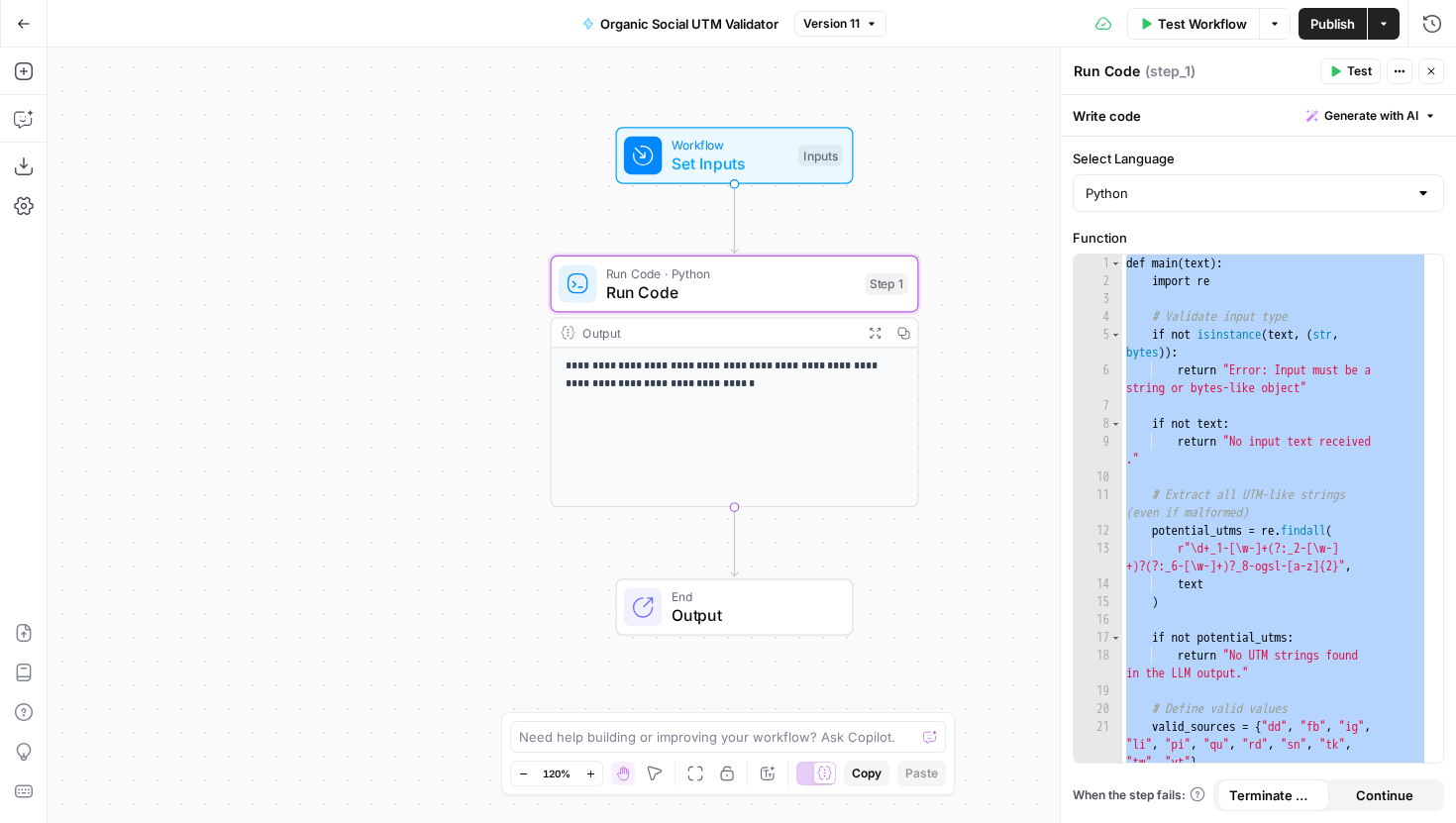 click 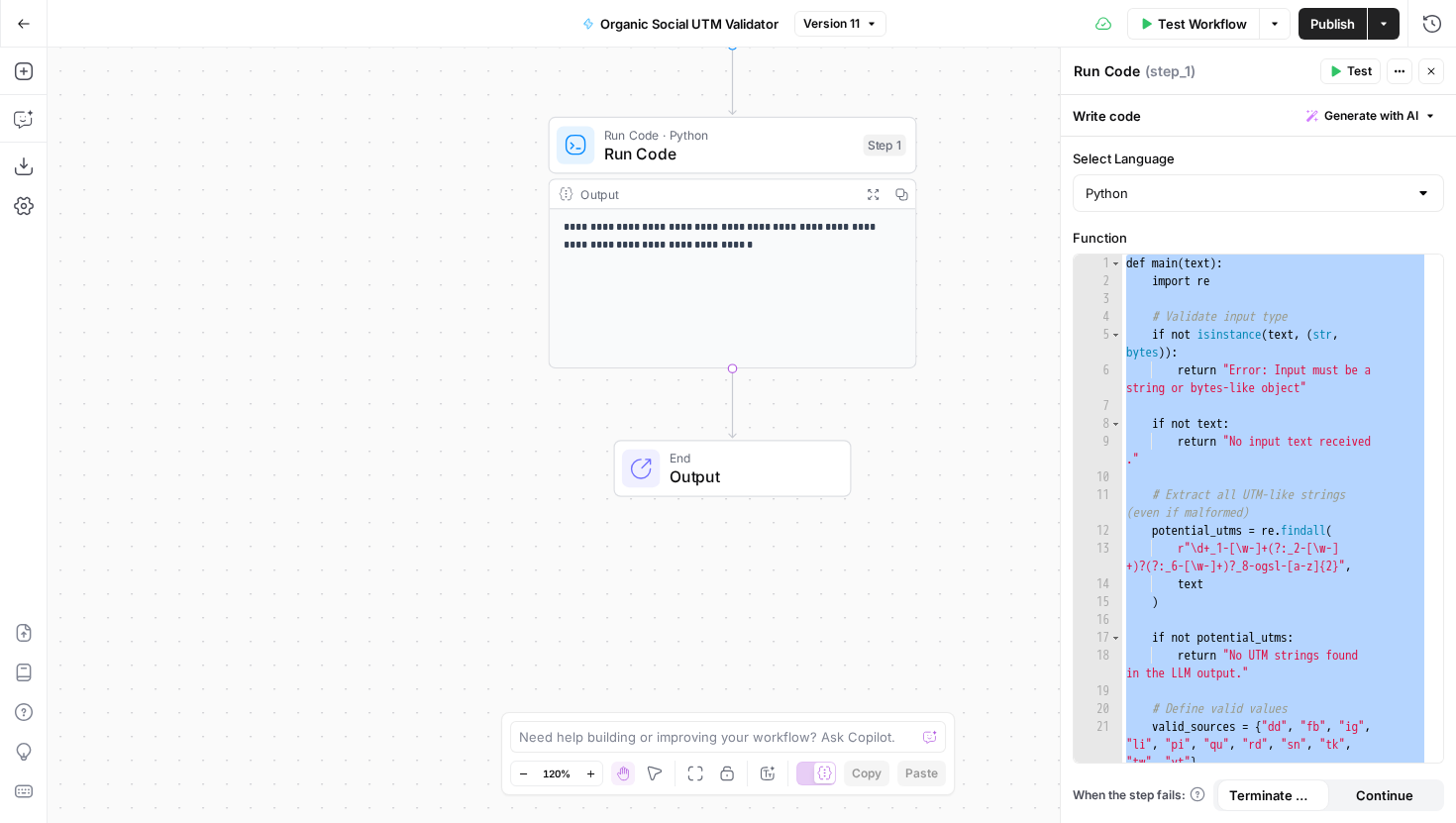 click on "**********" at bounding box center (733, 288) 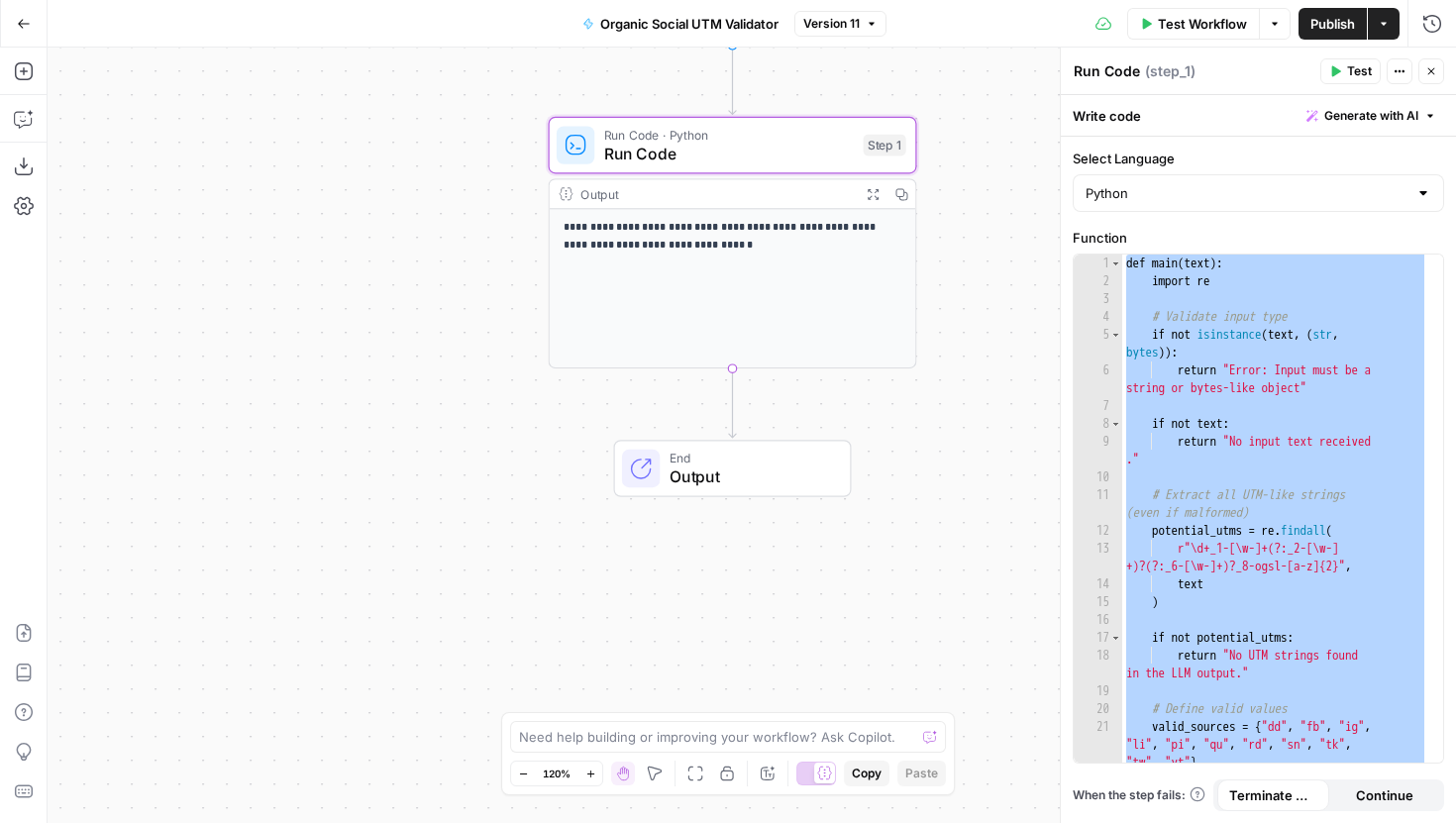 click 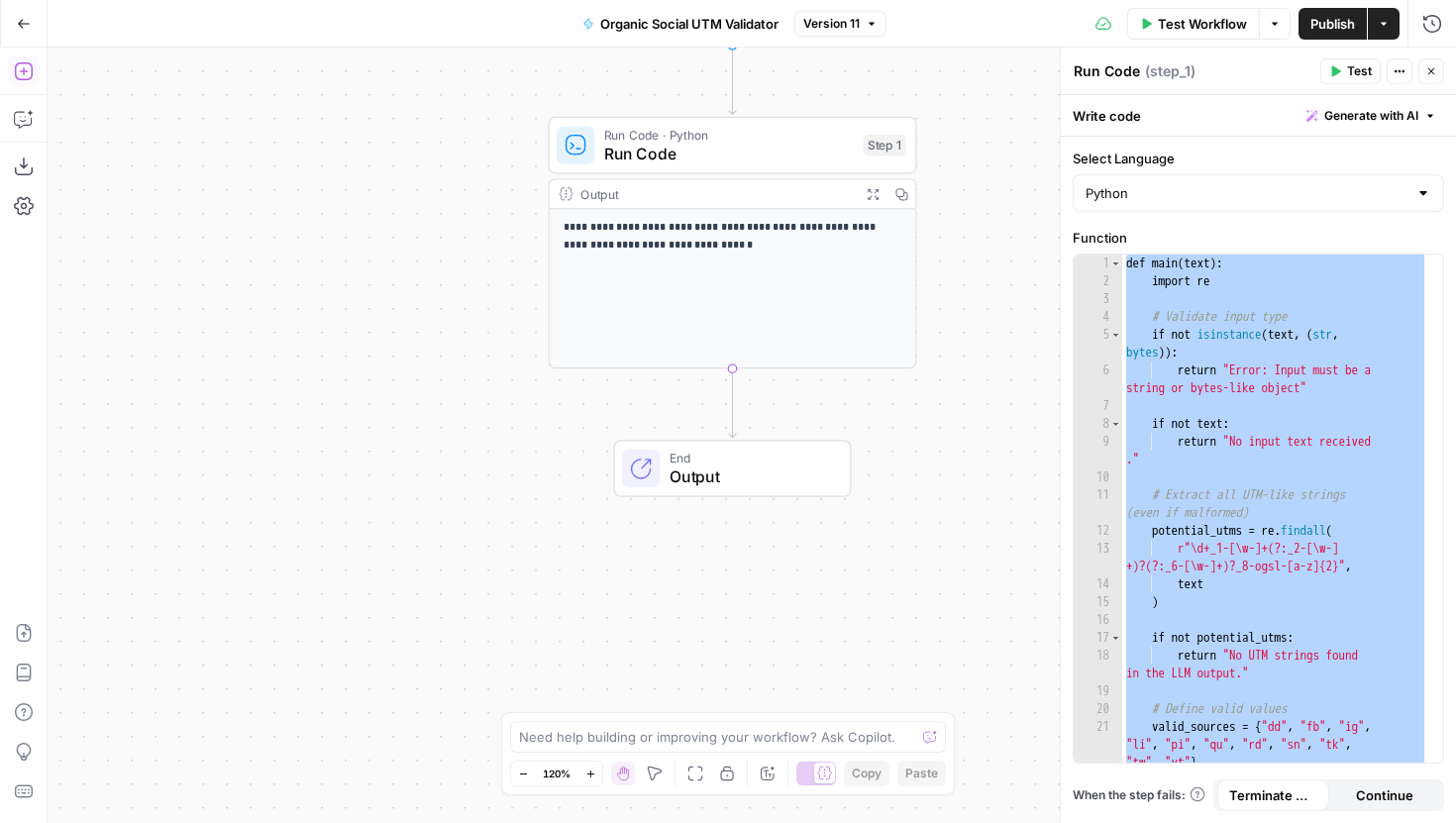 click on "Add Steps" at bounding box center (24, 71) 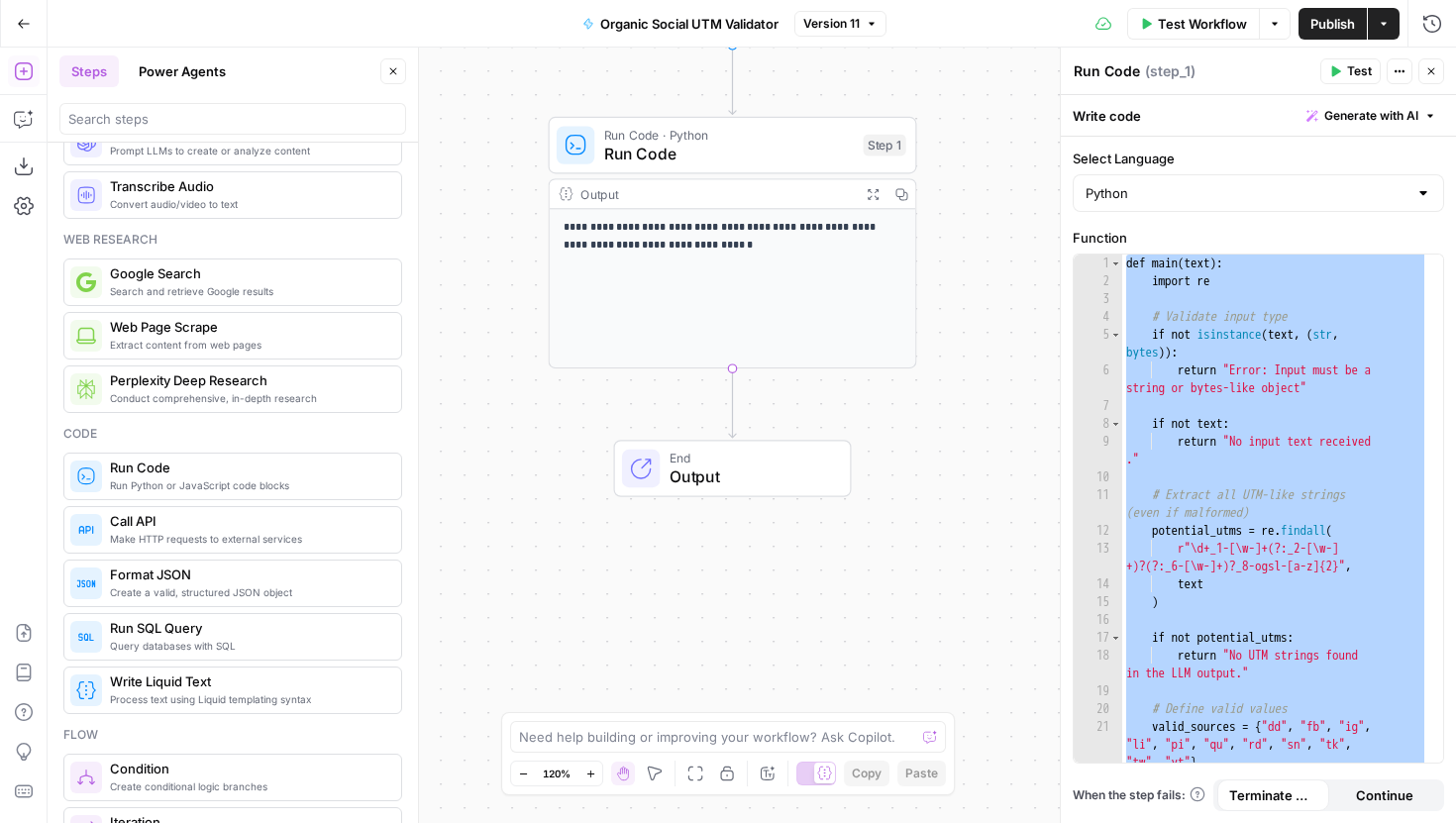 scroll, scrollTop: 107, scrollLeft: 0, axis: vertical 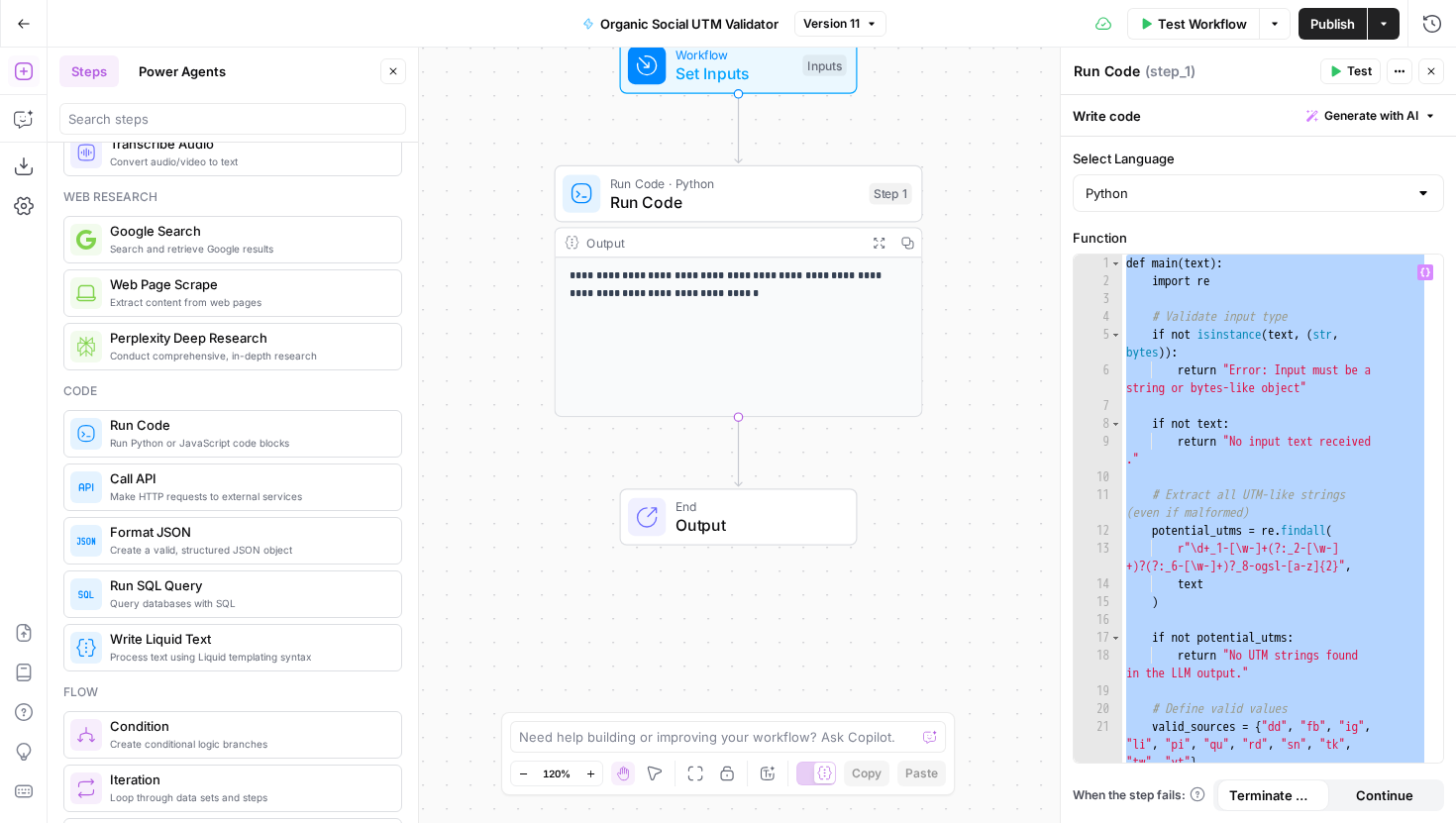 click on "def   main ( text ) :      import   re      # Validate input type      if   not   isinstance ( text ,   ( str ,   bytes )) :           return   "Error: Input must be a  string or bytes-like object"           if   not   text :           return   "No input text received ."      # Extract all UTM-like strings  (even if malformed)      potential_utms   =   re . findall (           r"\d+_1-[\w-]+(?:_2-[\w-] +)?(?:_6-[\w-]+)?_8-ogsl-[a-z]{2}" ,           text      )      if   not   potential_utms :           return   "No UTM strings found  in the LLM output."      # Define valid values      valid_sources   =   { "dd" ,   "fb" ,   "ig" ,   "li" ,   "pi" ,   "qu" ,   "rd" ,   "sn" ,   "tk" ,   "tw" ,   "yt" }      valid_biz_units   =   { "b2b" ,   "b2c" ,   "b2bss" ,   "mix" ,   "na" }" at bounding box center [1275, 535] 